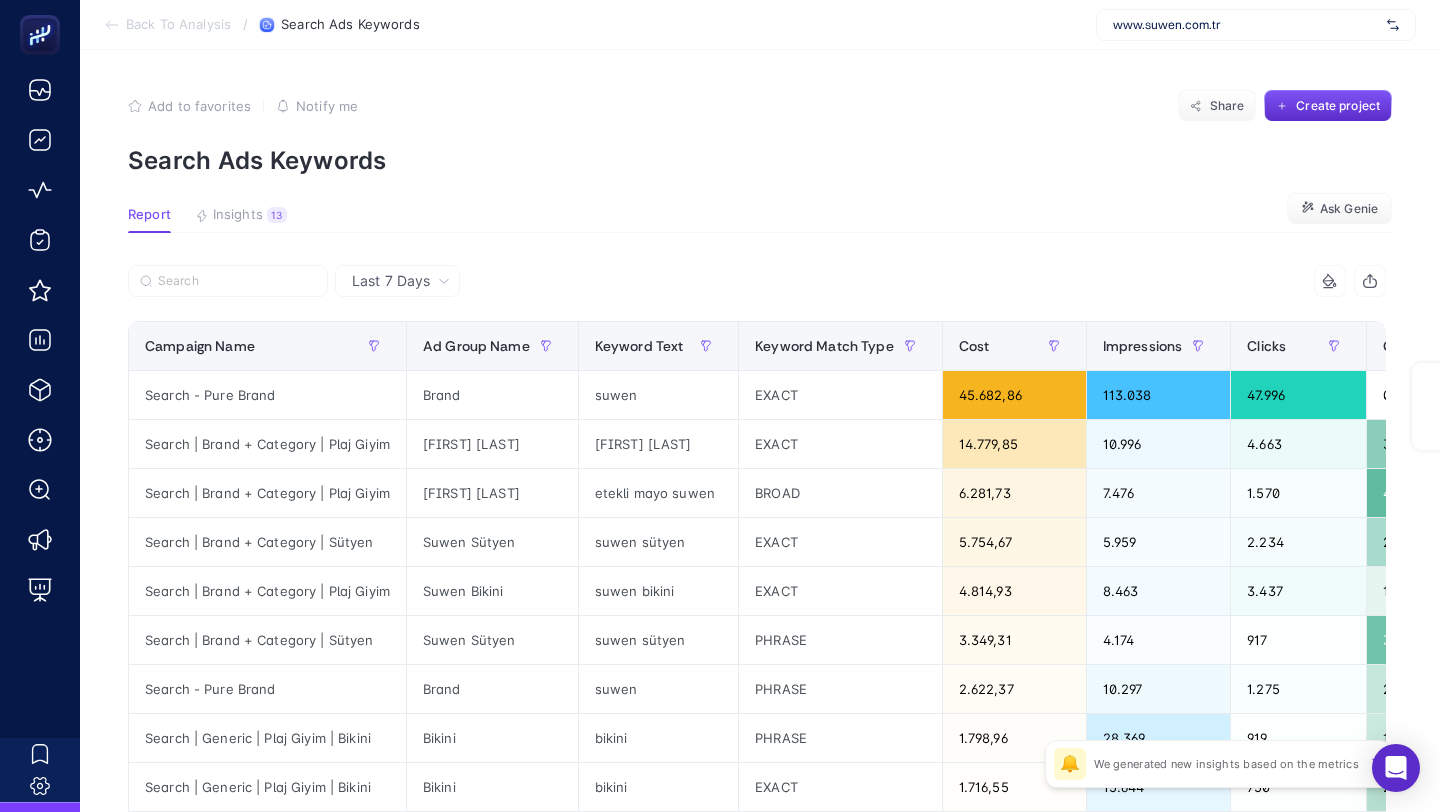 scroll, scrollTop: 0, scrollLeft: 0, axis: both 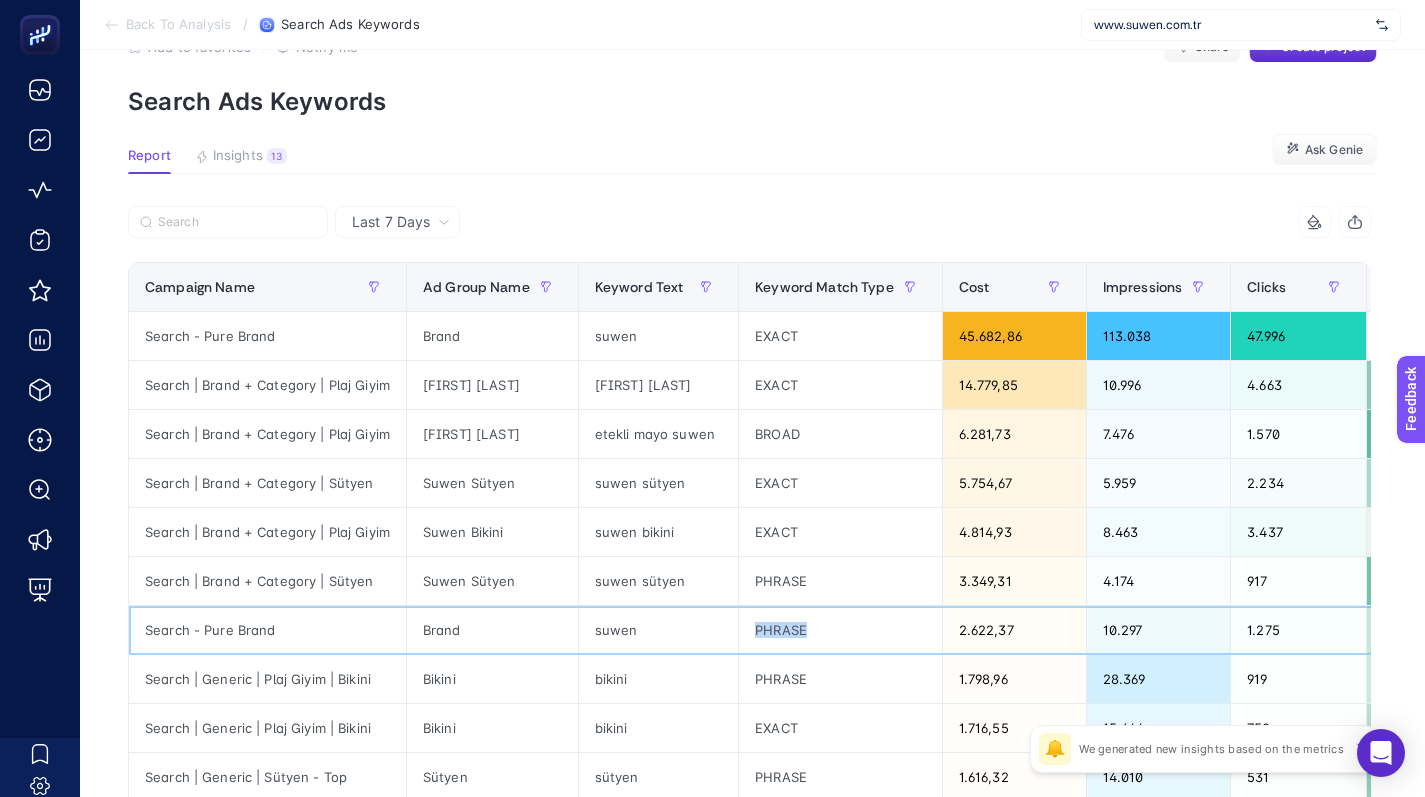 drag, startPoint x: 810, startPoint y: 622, endPoint x: 739, endPoint y: 619, distance: 71.063354 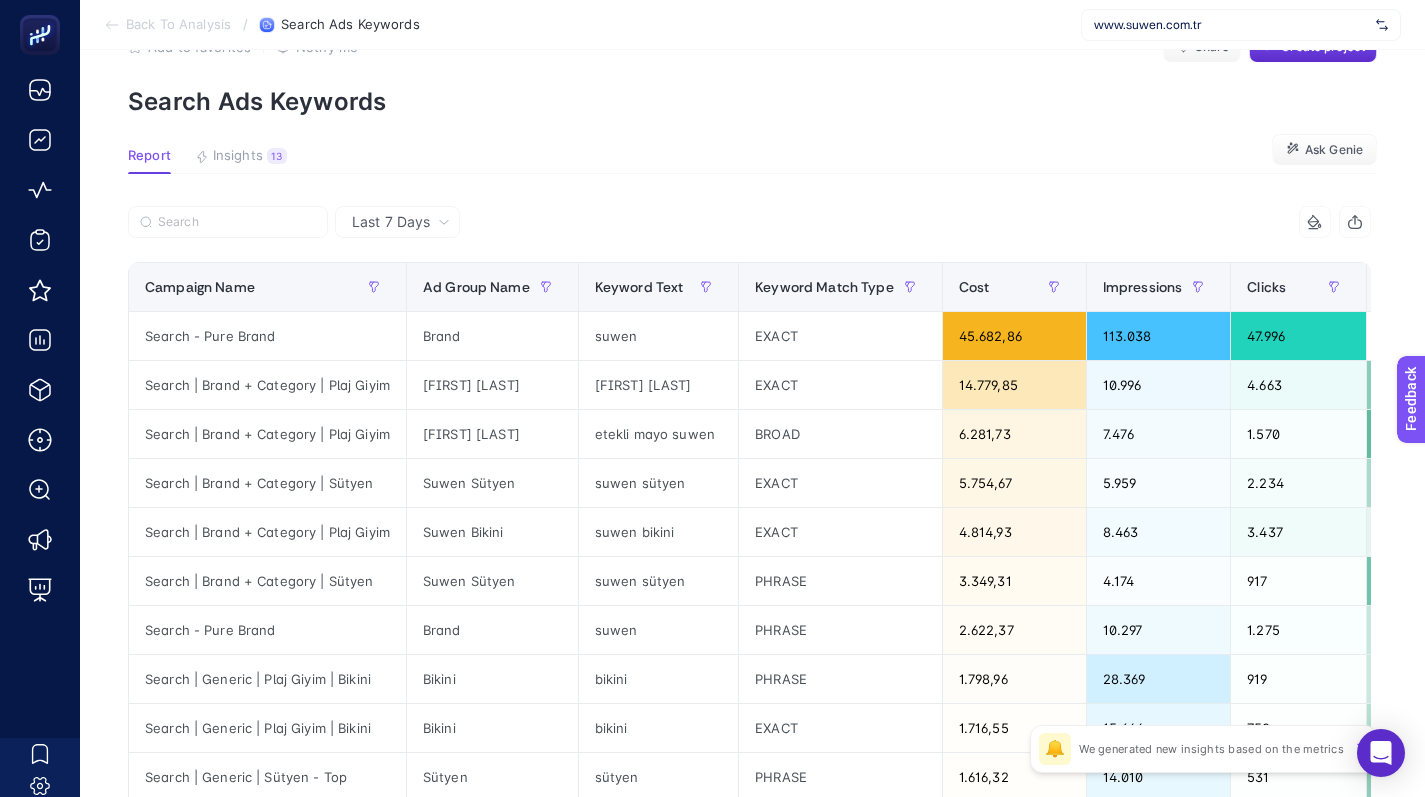 click on "Search Ads Keywords" at bounding box center (752, 101) 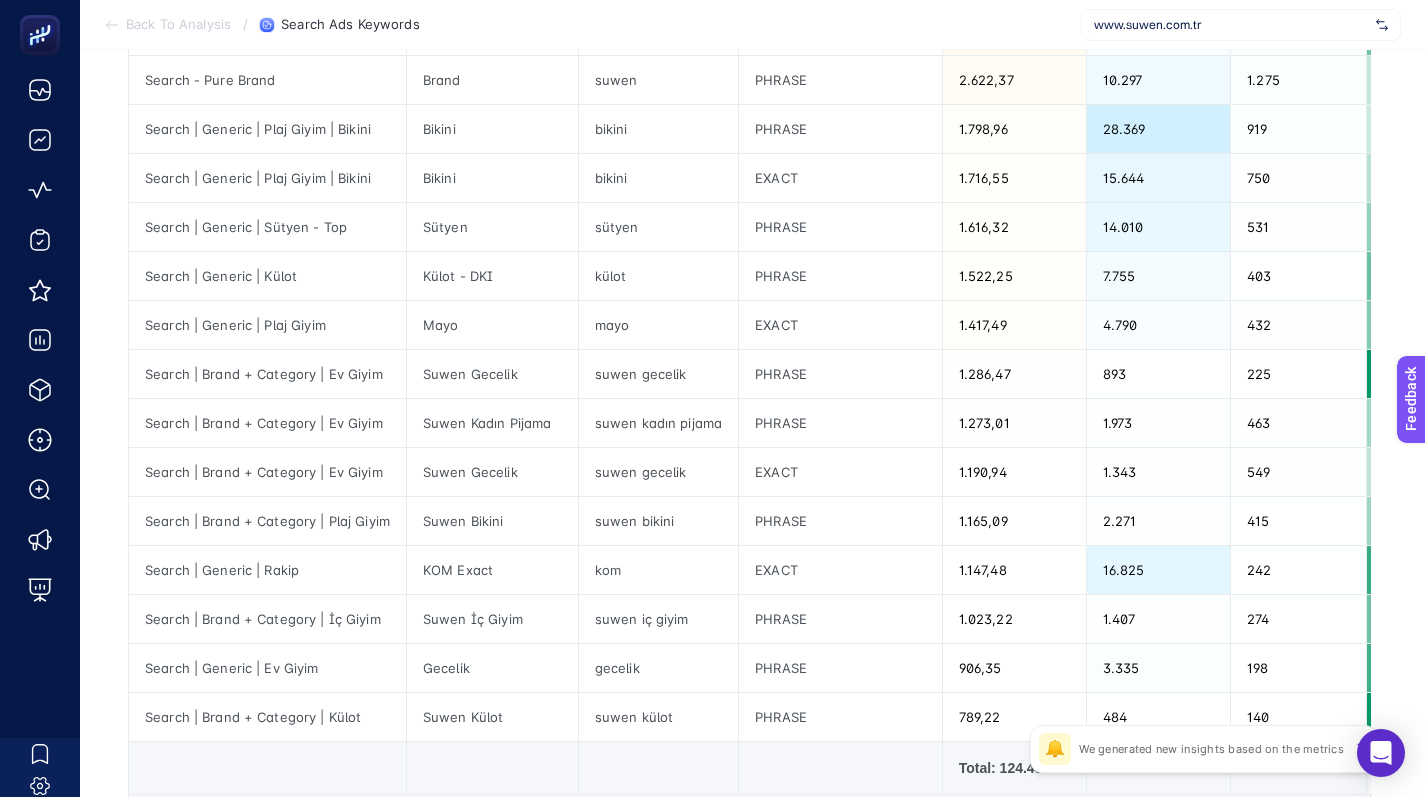 scroll, scrollTop: 611, scrollLeft: 0, axis: vertical 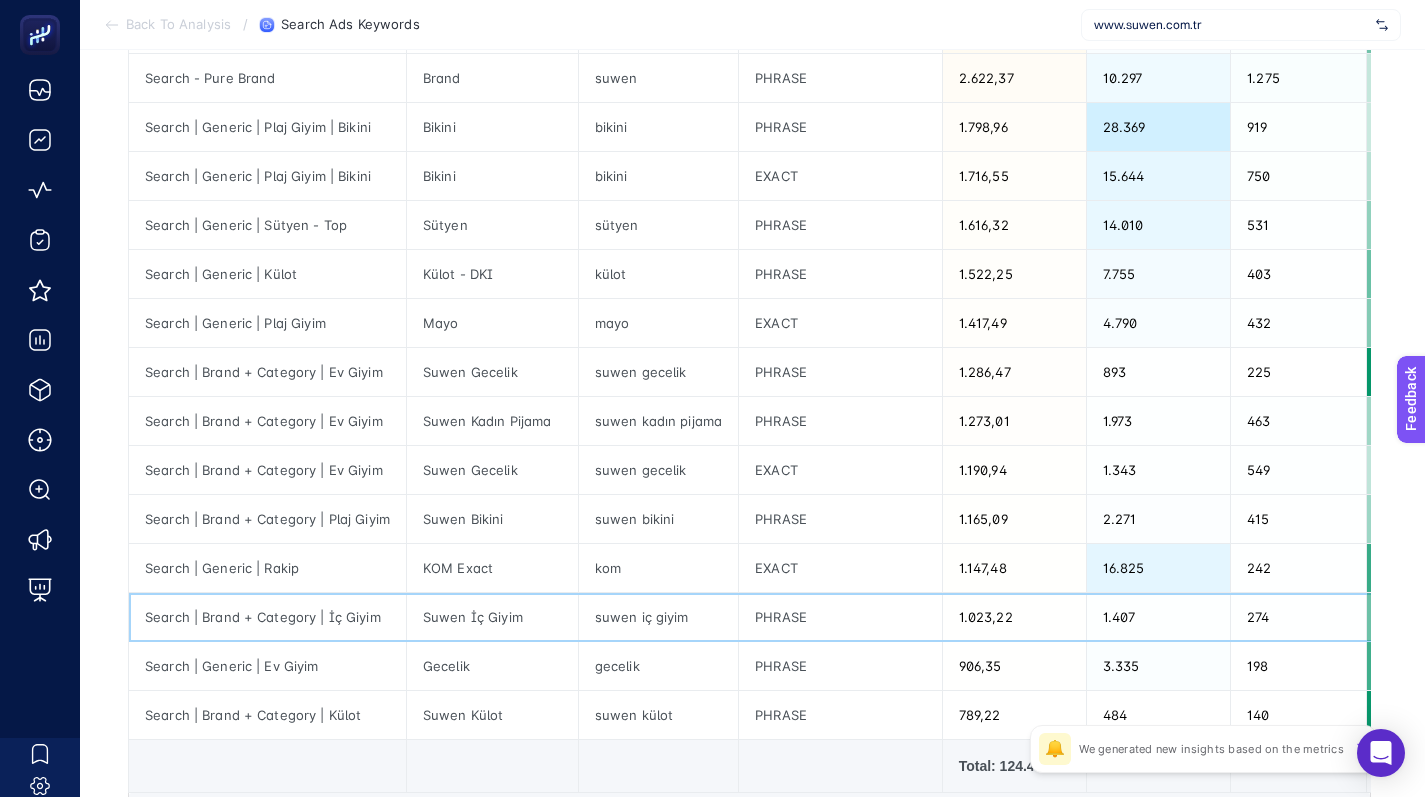 click on "274" 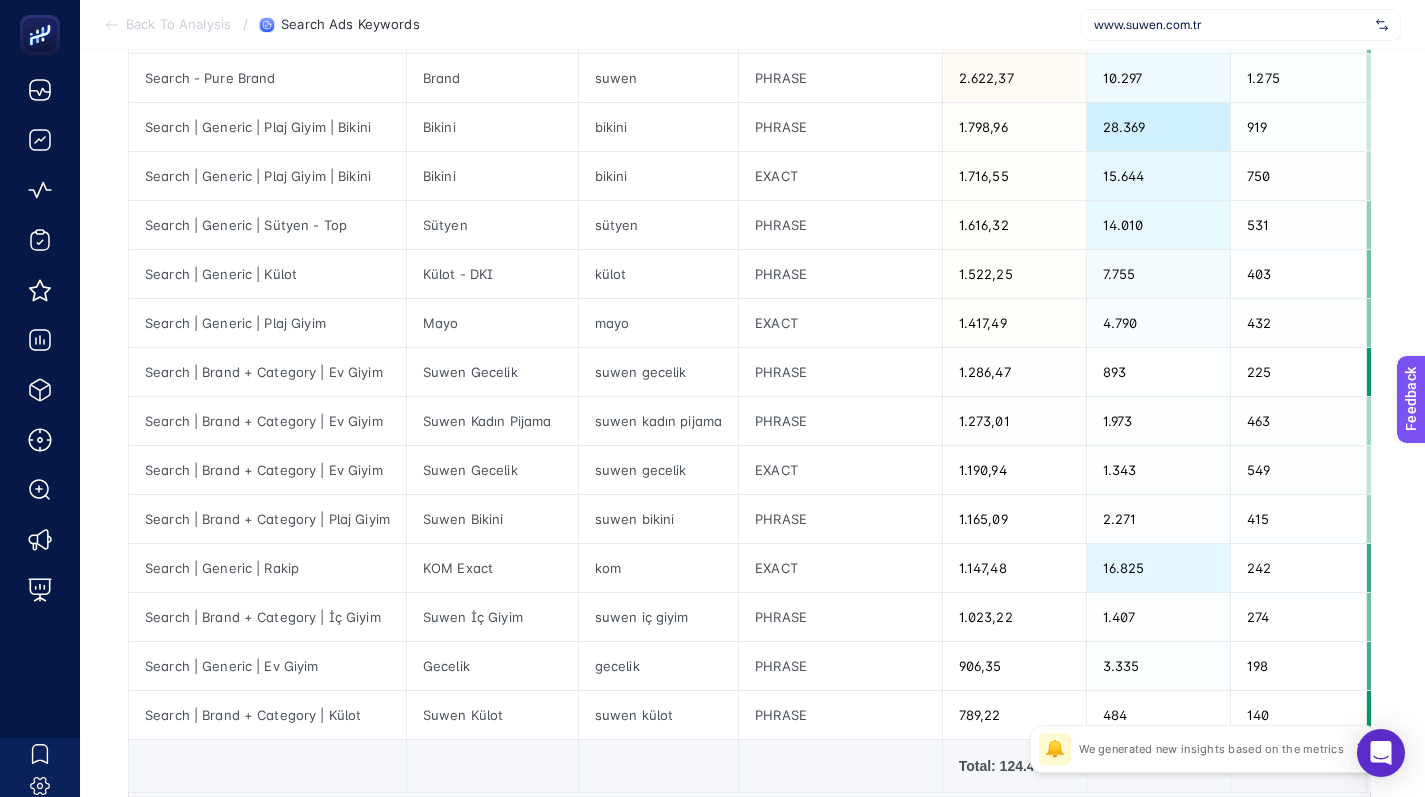 click on "Last 7 Days 11 items selected Campaign Name Ad Group Name Keyword Text Keyword Match Type Cost Impressions Clicks CPC Conversions ROAS Conversions Value Cost per Conversion Search Impression Share Search Rank Lost Impression Share Search Budget Lost Top Impression Share 15 items selected + Search - Pure Brand Brand suwen EXACT 45.682,86 113.038 47.996 0,95 909,90 37,98 1.735.222,06 50,21 0,97 0,03 0 Search | Brand + Category | Plaj Giyim Suwen Mayo suwen mayo EXACT 14.779,85 10.996 4.663 3,17 57,95 6,48 95.736,40 255,05 0,95 0,05 0 Search | Brand + Category | Plaj Giyim Suwen Mayo etekli mayo suwen BROAD 6.281,73 7.476 1.570 4 11 2,78 17.472,32 571,07 0,84 0,16 0 Search | Brand + Category | Sütyen Suwen Sütyen suwen sütyen EXACT 5.754,67 5.959 2.234 2,58 27,86 6,51 37.471,72 206,58 0,91 0,09 0 Search | Brand + Category | Plaj Giyim Suwen Bikini suwen bikini EXACT 4.814,93 8.463 3.437 1,40 24,60 8,84 42.562,24 195,70 0,95 0,05 0 Search | Brand + Category | Sütyen Suwen Sütyen suwen sütyen PHRASE 3.349,31" at bounding box center [749, 308] 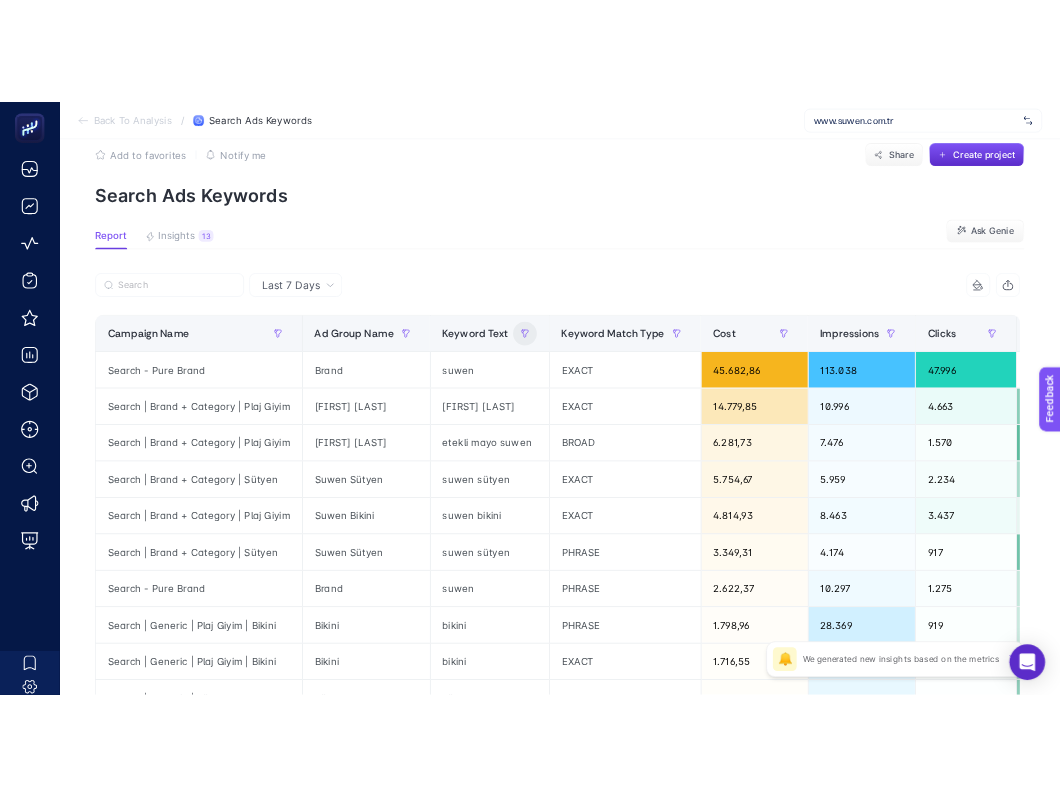 scroll, scrollTop: 0, scrollLeft: 0, axis: both 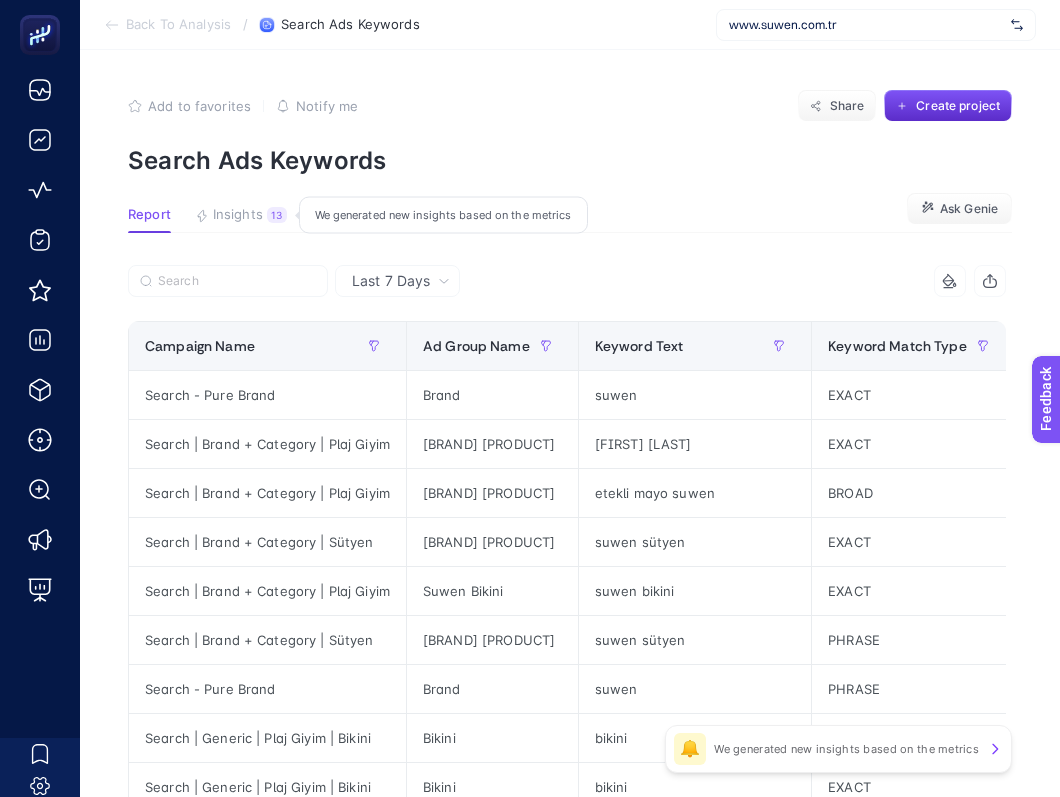 click on "Insights" at bounding box center [238, 215] 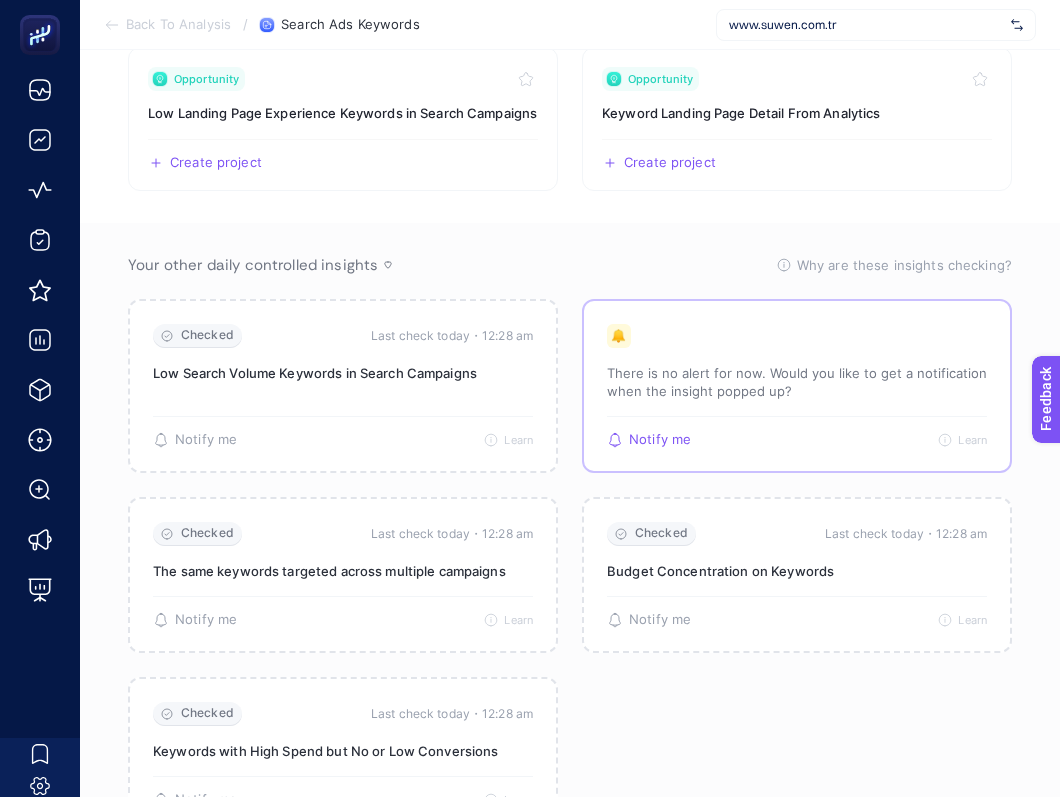 scroll, scrollTop: 830, scrollLeft: 0, axis: vertical 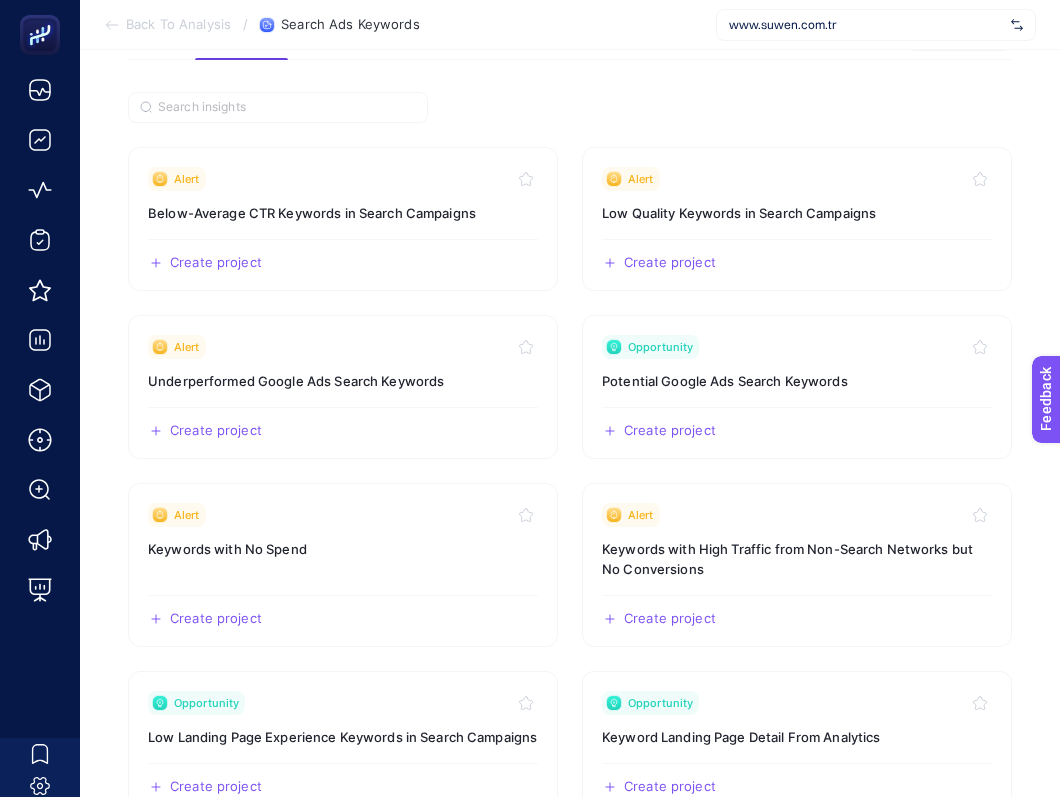 click on "www.suwen.com.tr" at bounding box center (866, 25) 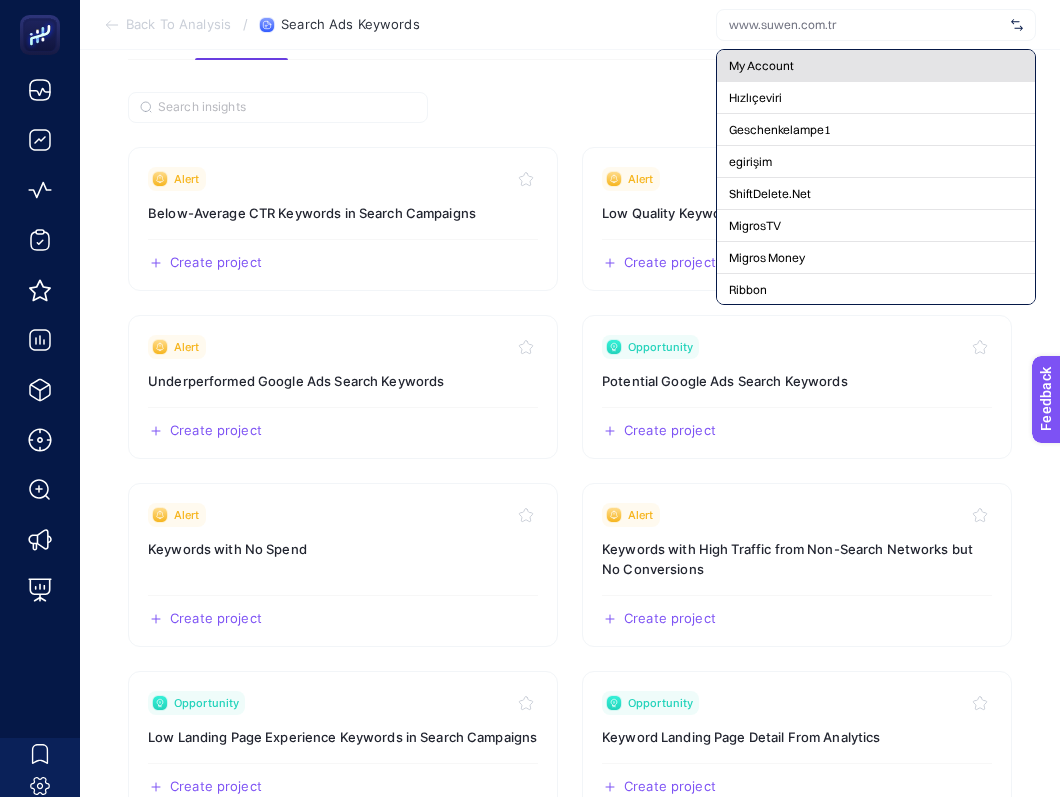 click on "My Account" at bounding box center (761, 66) 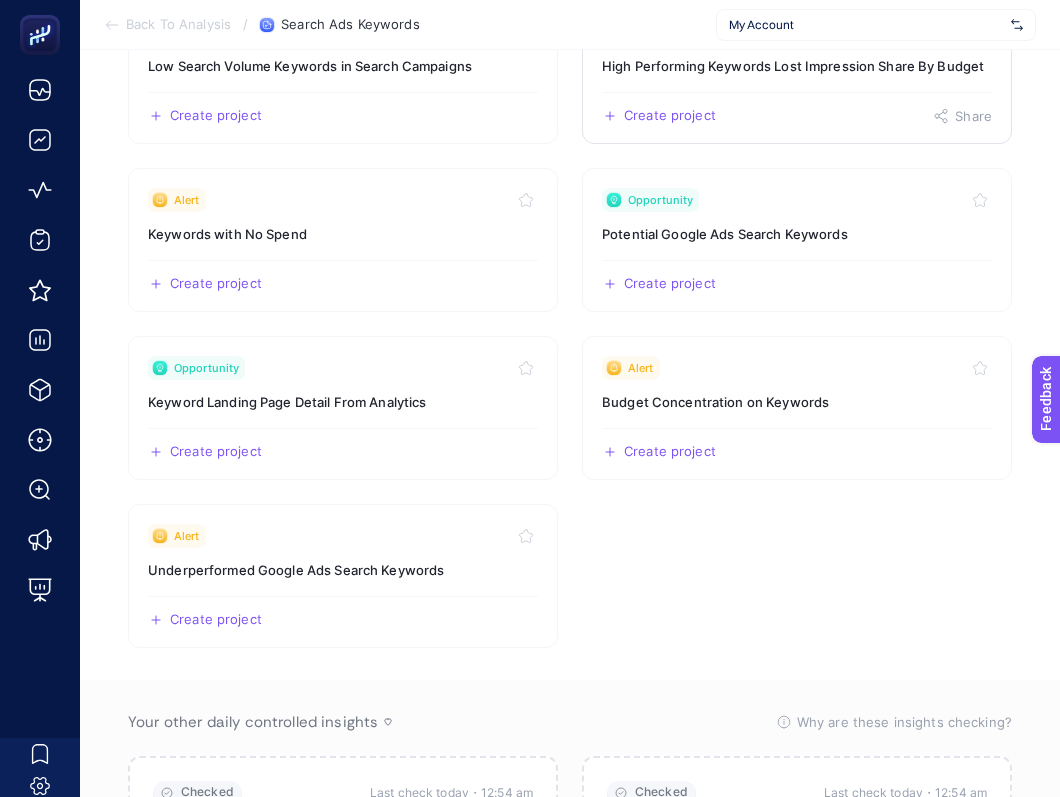 scroll, scrollTop: 0, scrollLeft: 0, axis: both 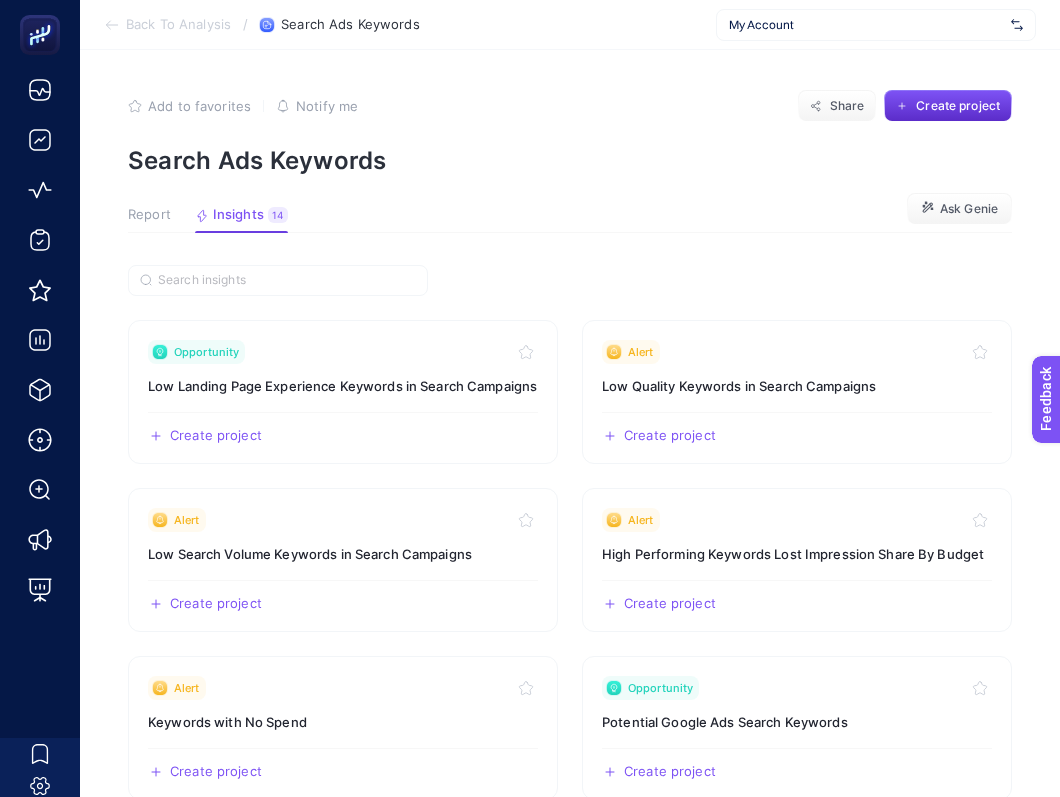 click on "My Account" at bounding box center (866, 25) 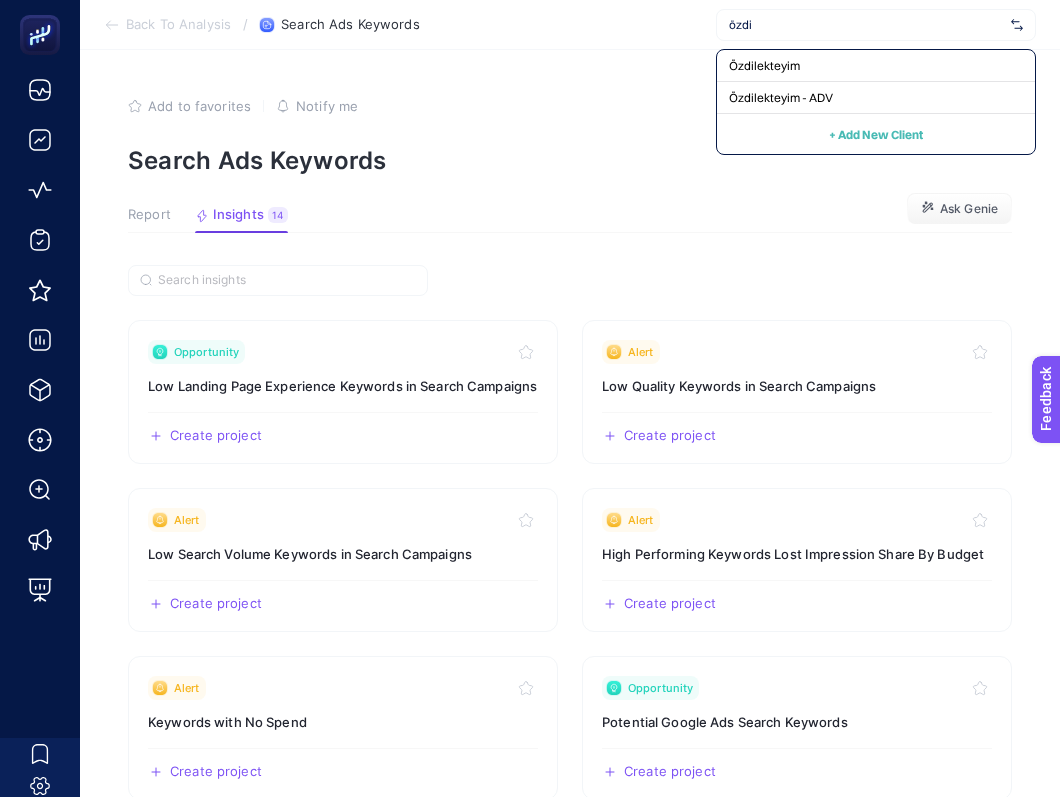 type on "özdi" 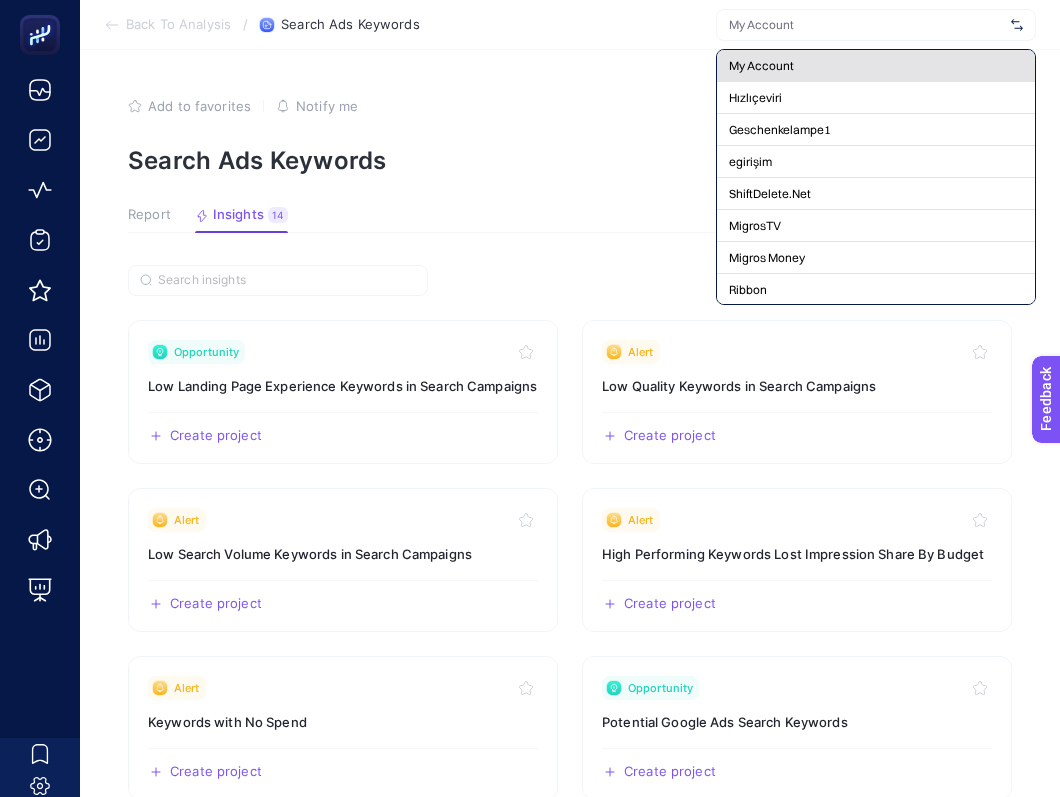 click on "My Account" 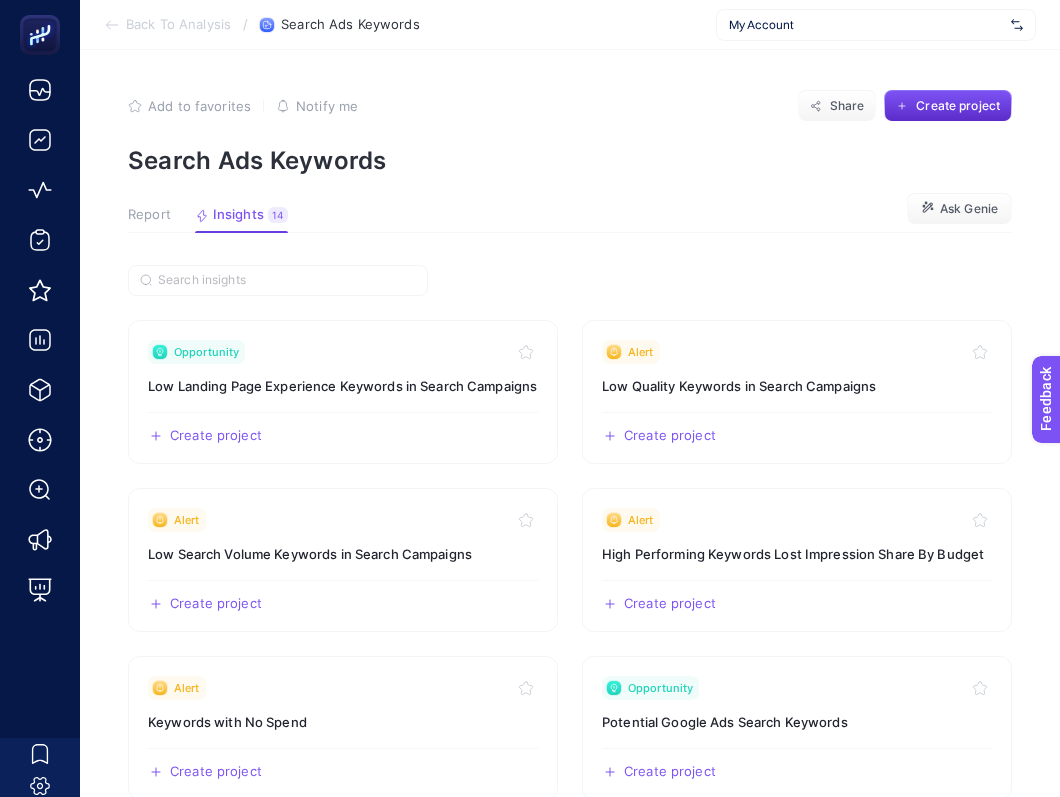 click on "My Account" at bounding box center [866, 25] 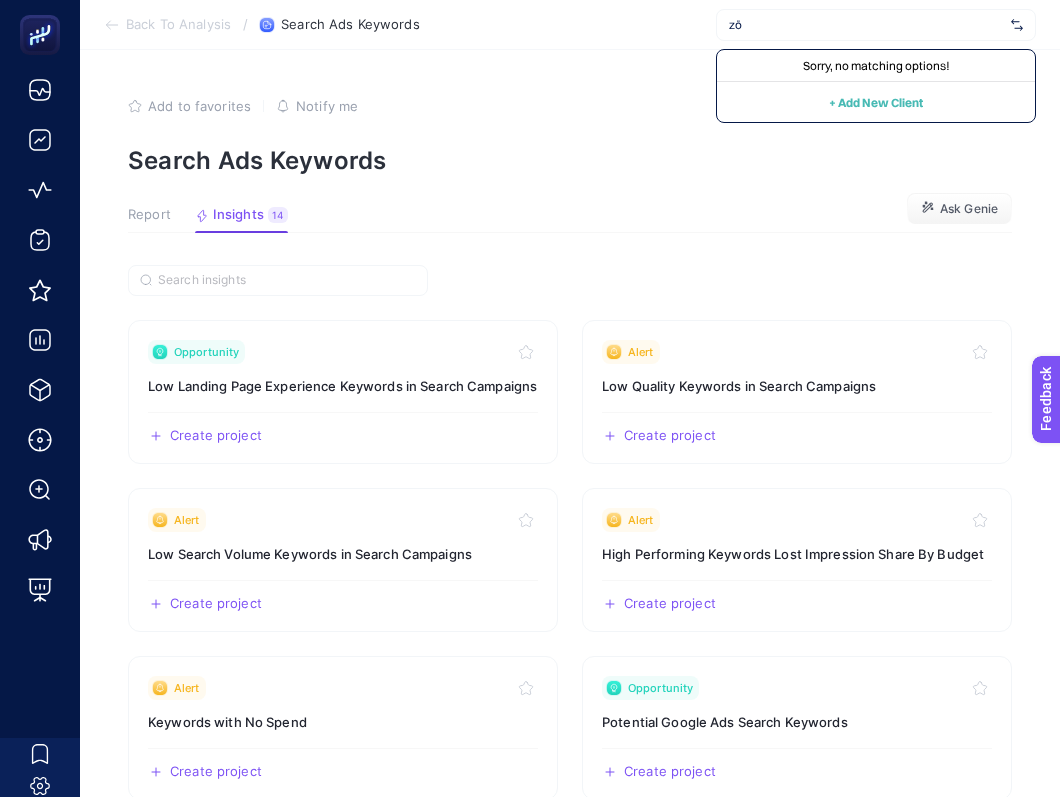 type on "z" 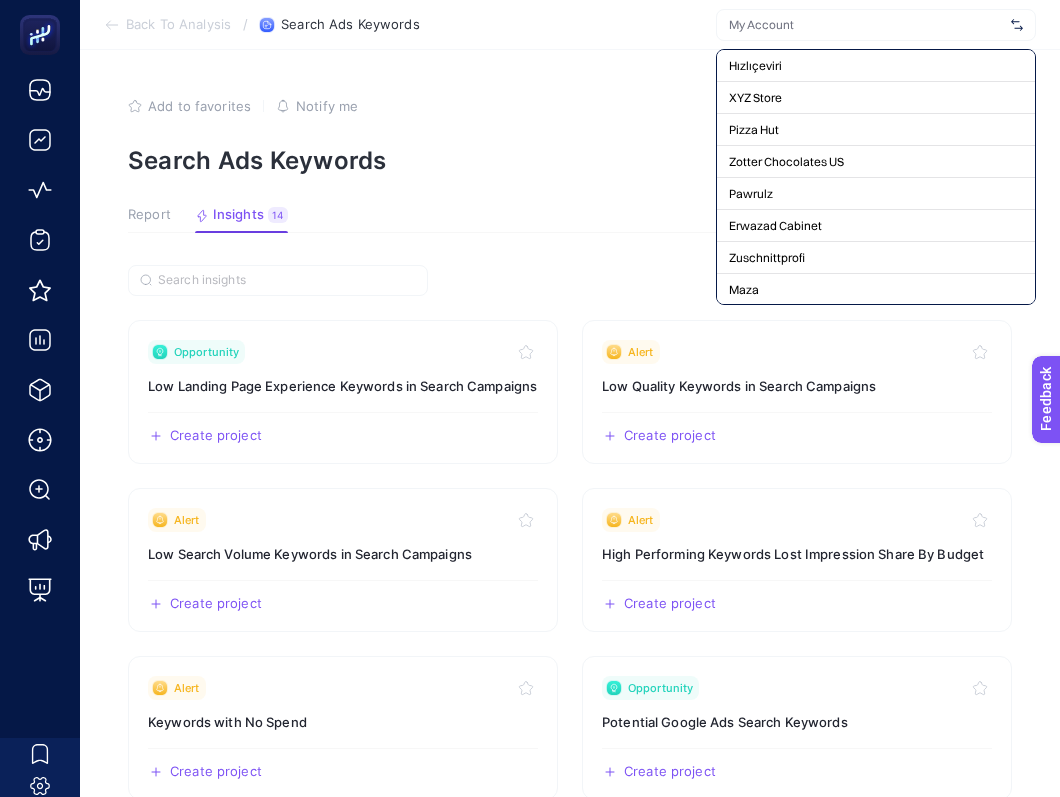 type on "z" 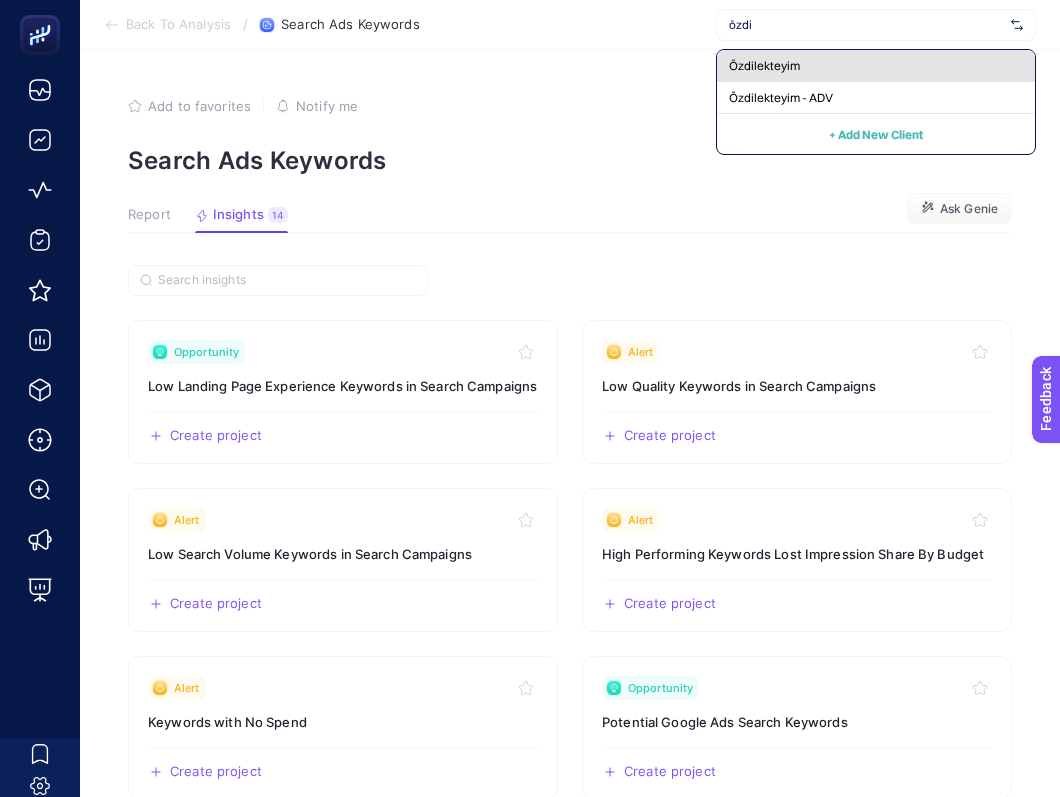 type on "özdi" 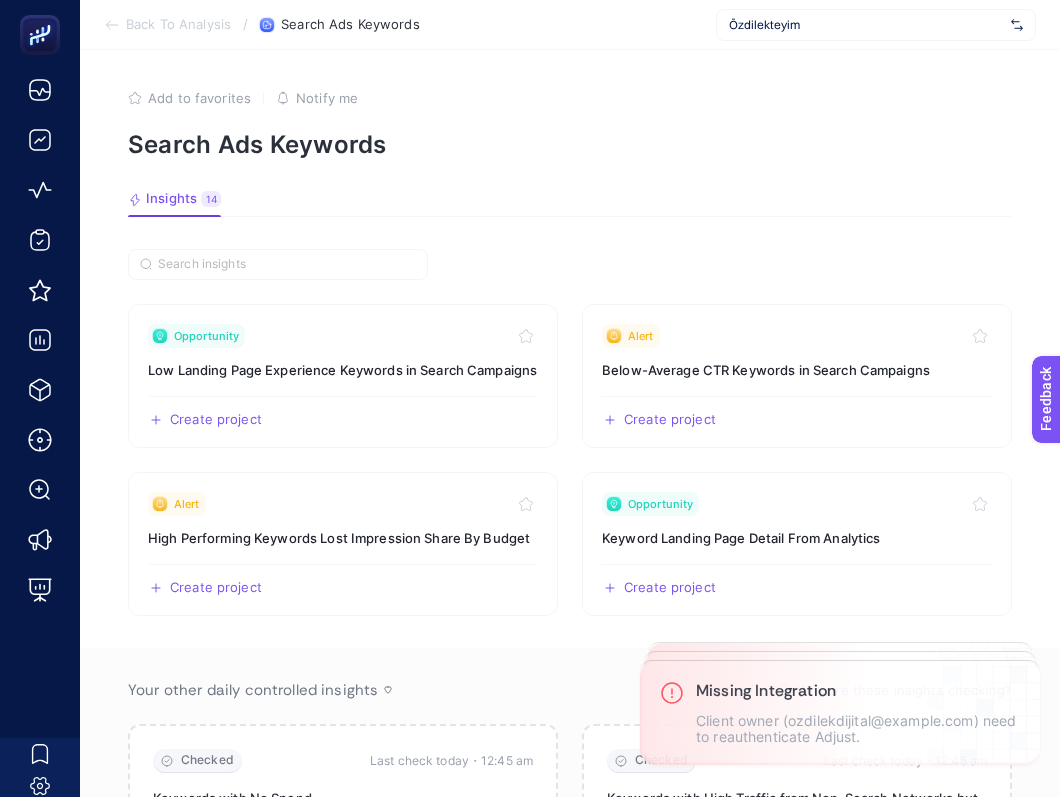 click on "Özdilekteyim" at bounding box center [866, 25] 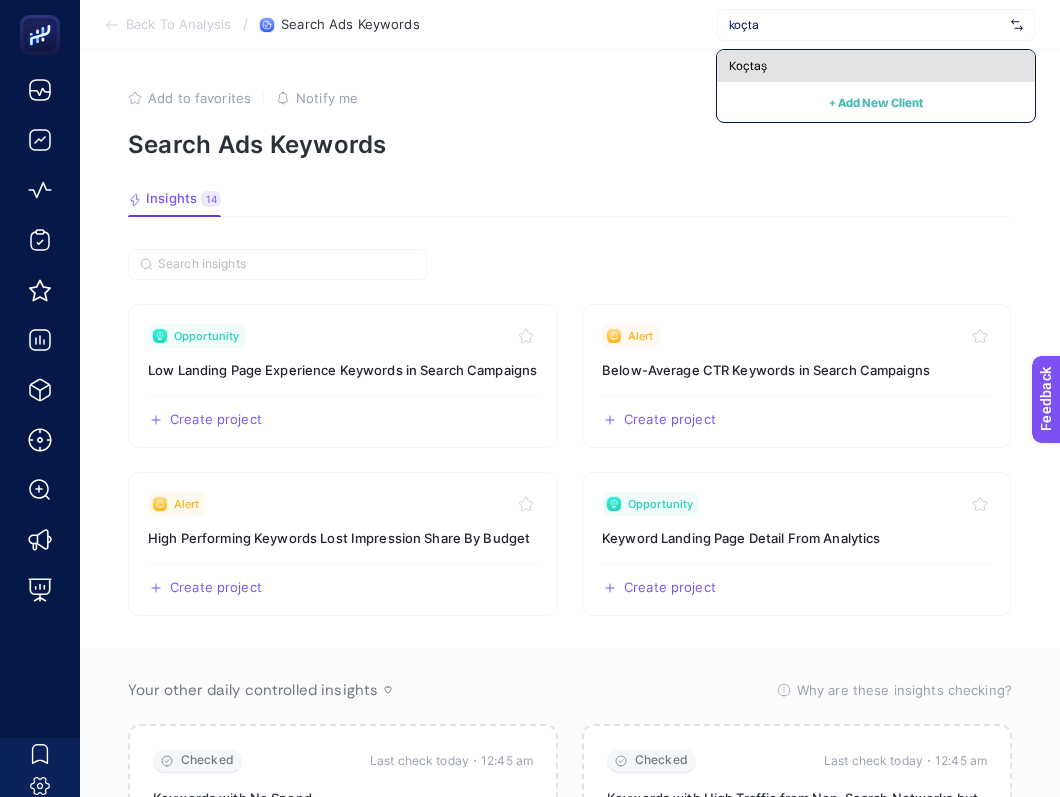 type on "koçta" 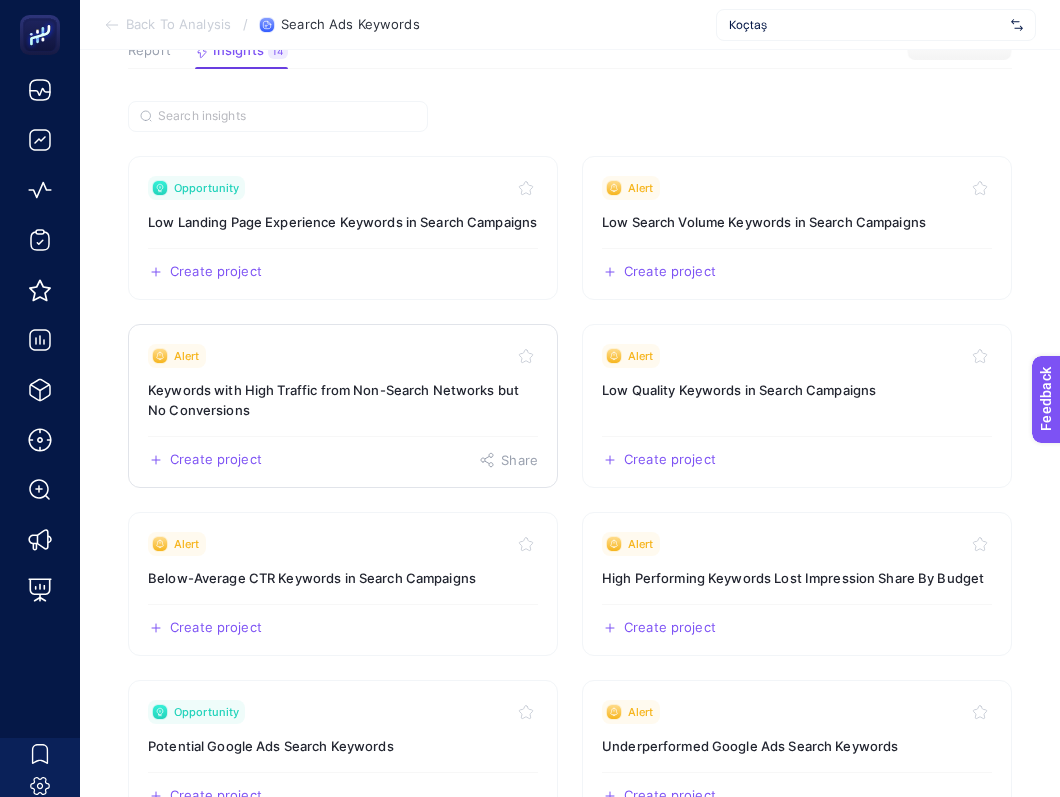 scroll, scrollTop: 193, scrollLeft: 0, axis: vertical 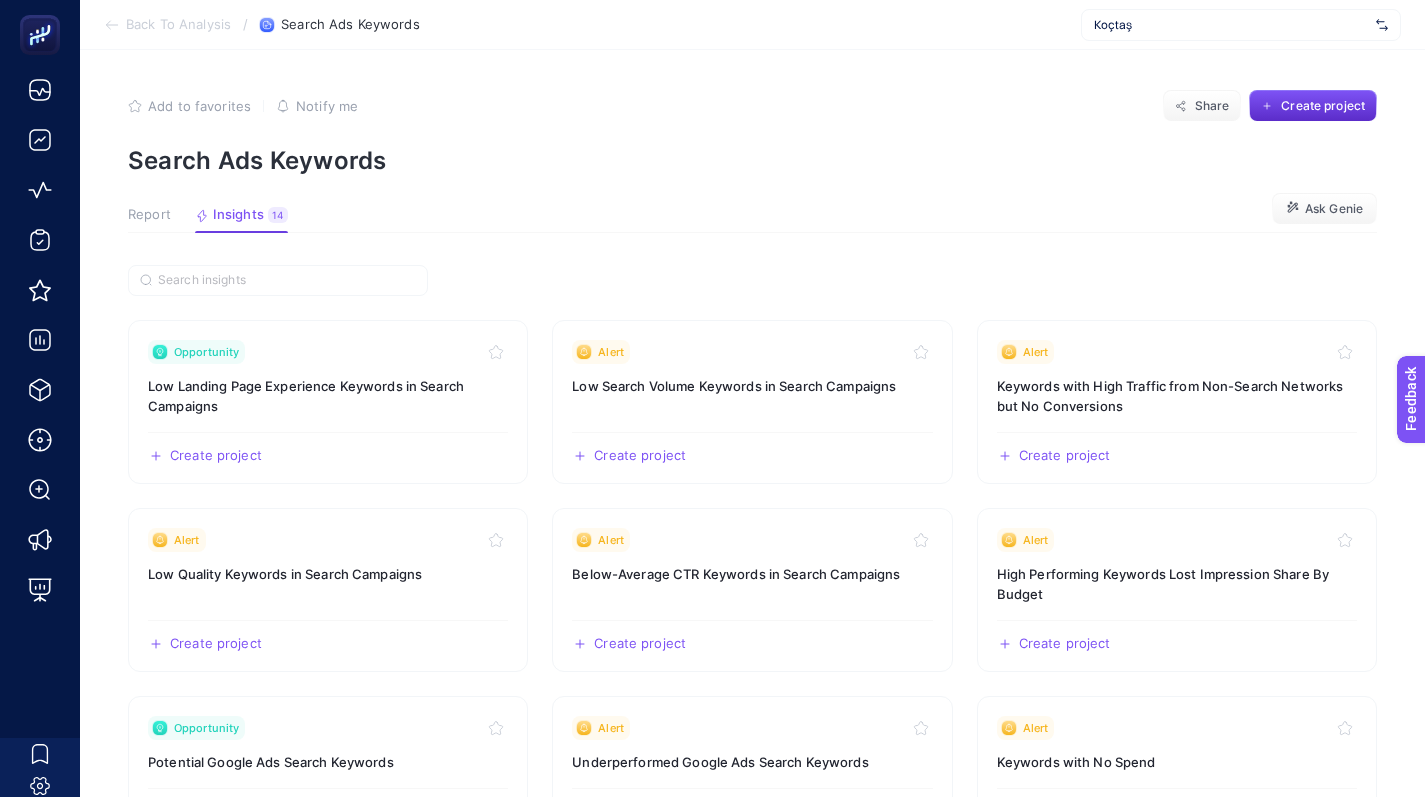 click on "Koçtaş" at bounding box center [1231, 25] 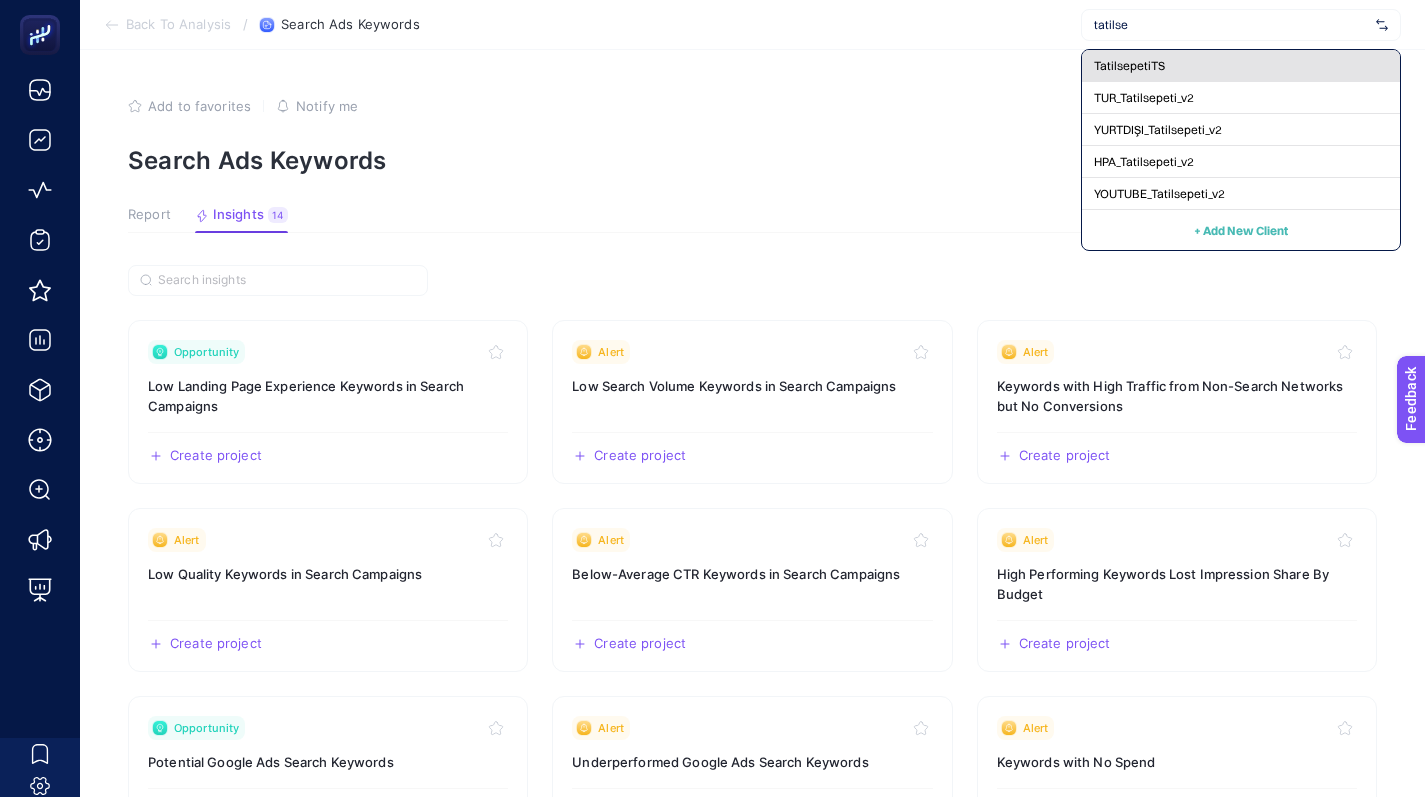 type on "tatilse" 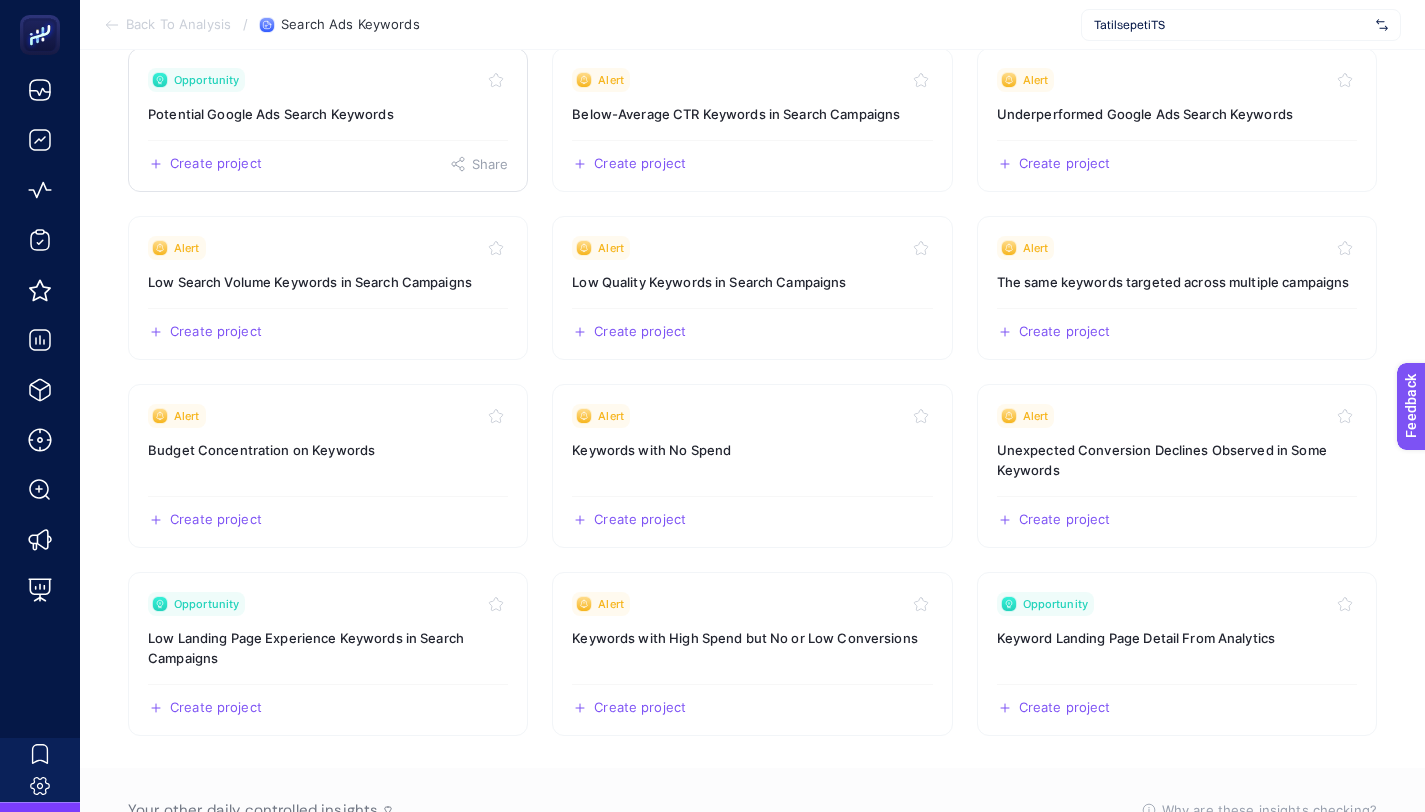 scroll, scrollTop: 99, scrollLeft: 0, axis: vertical 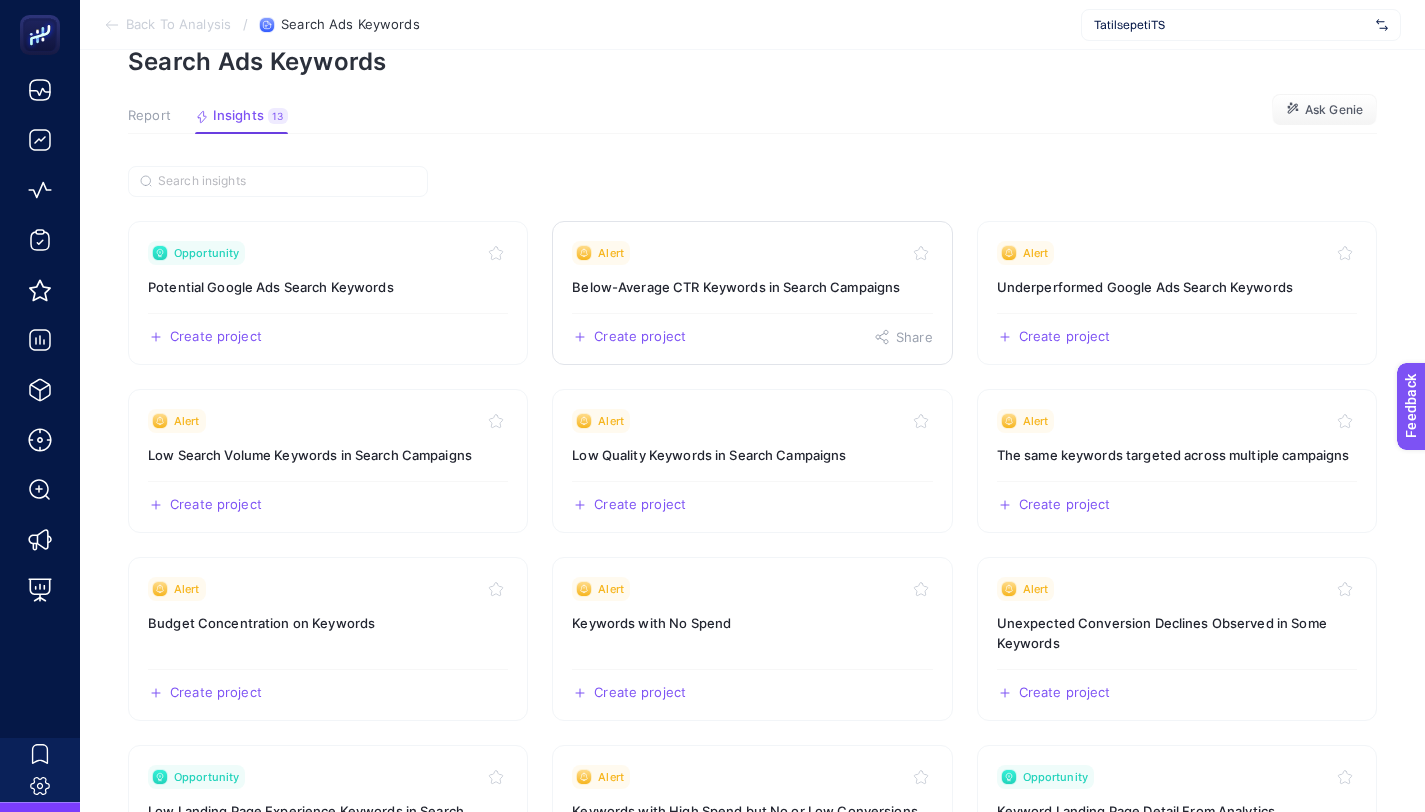 drag, startPoint x: 741, startPoint y: 282, endPoint x: 754, endPoint y: 284, distance: 13.152946 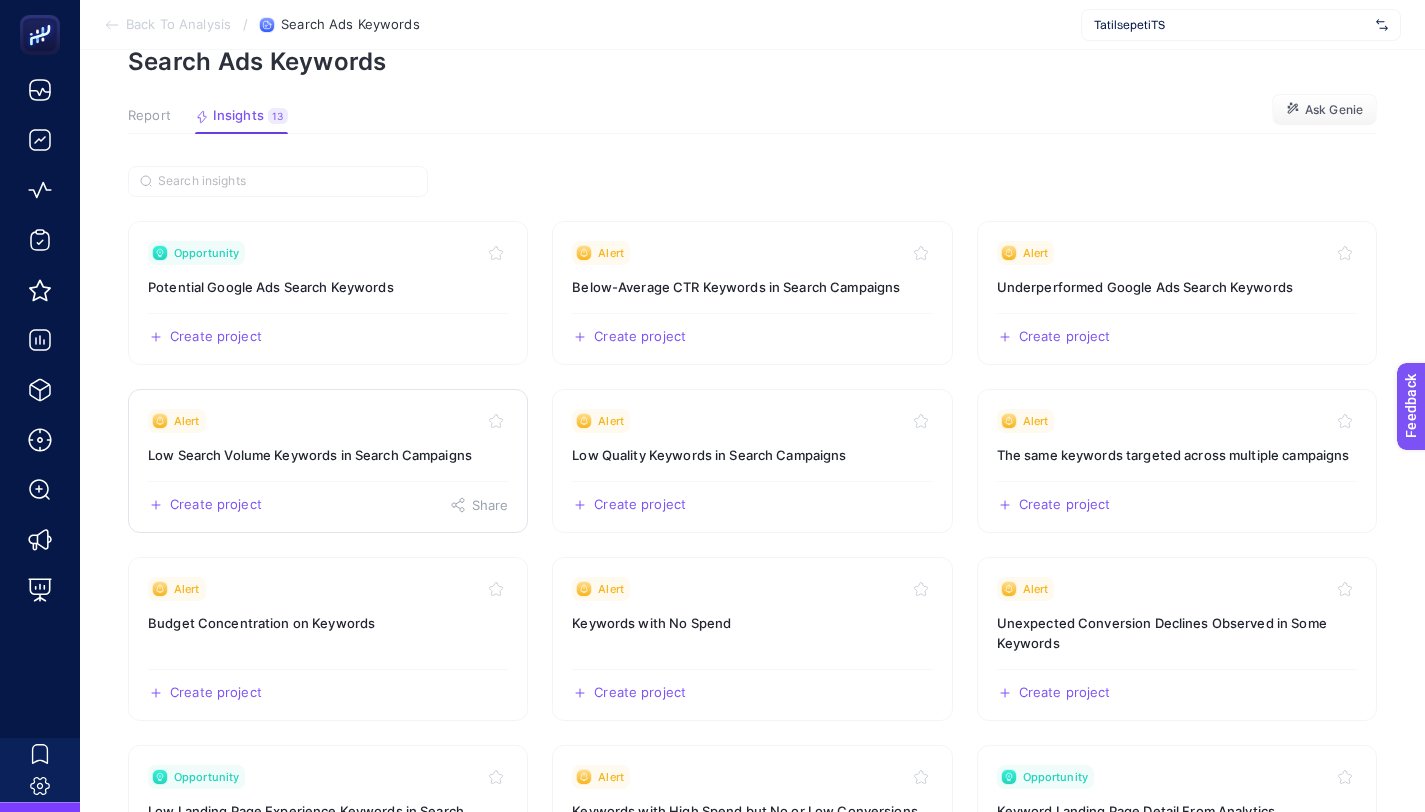 drag, startPoint x: 283, startPoint y: 450, endPoint x: 325, endPoint y: 454, distance: 42.190044 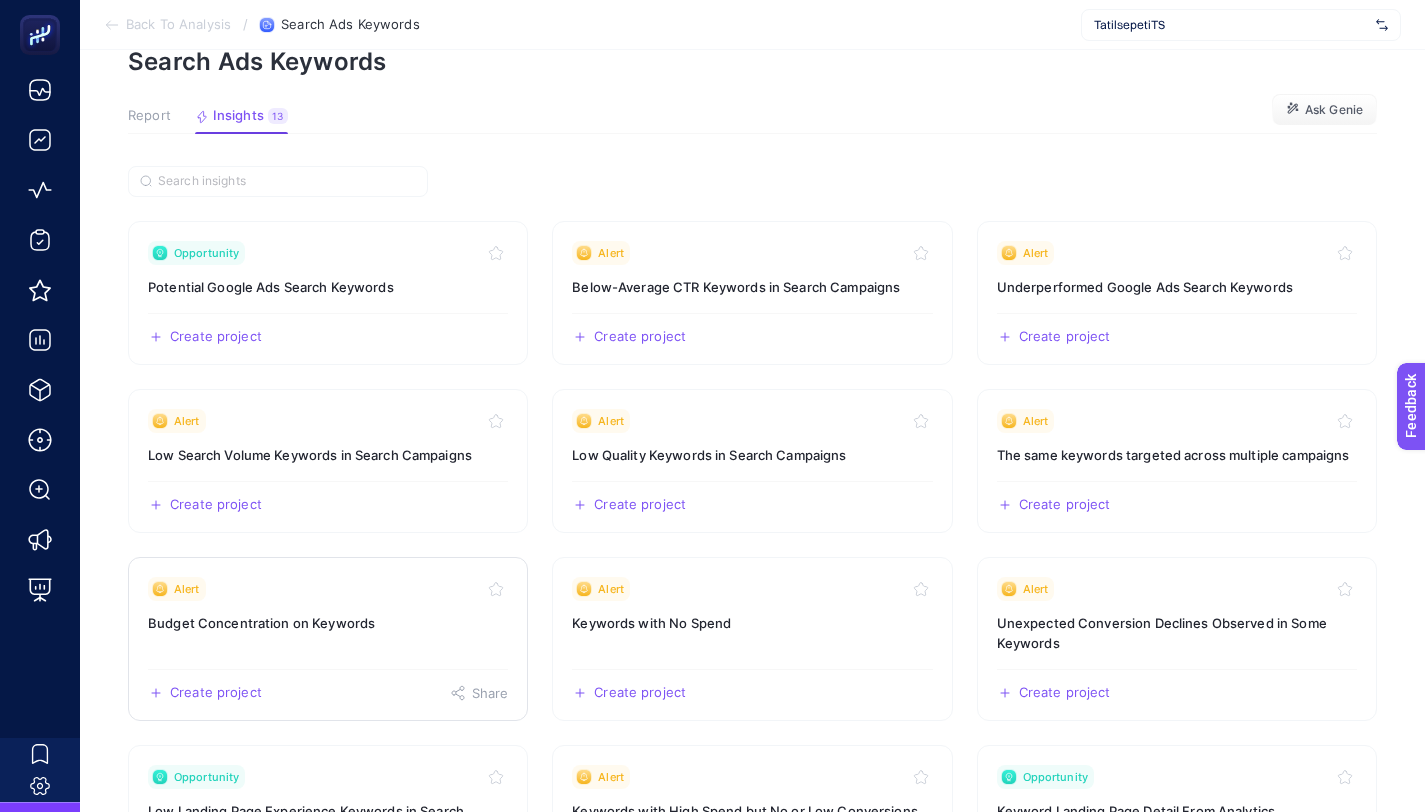 drag, startPoint x: 273, startPoint y: 606, endPoint x: 317, endPoint y: 608, distance: 44.04543 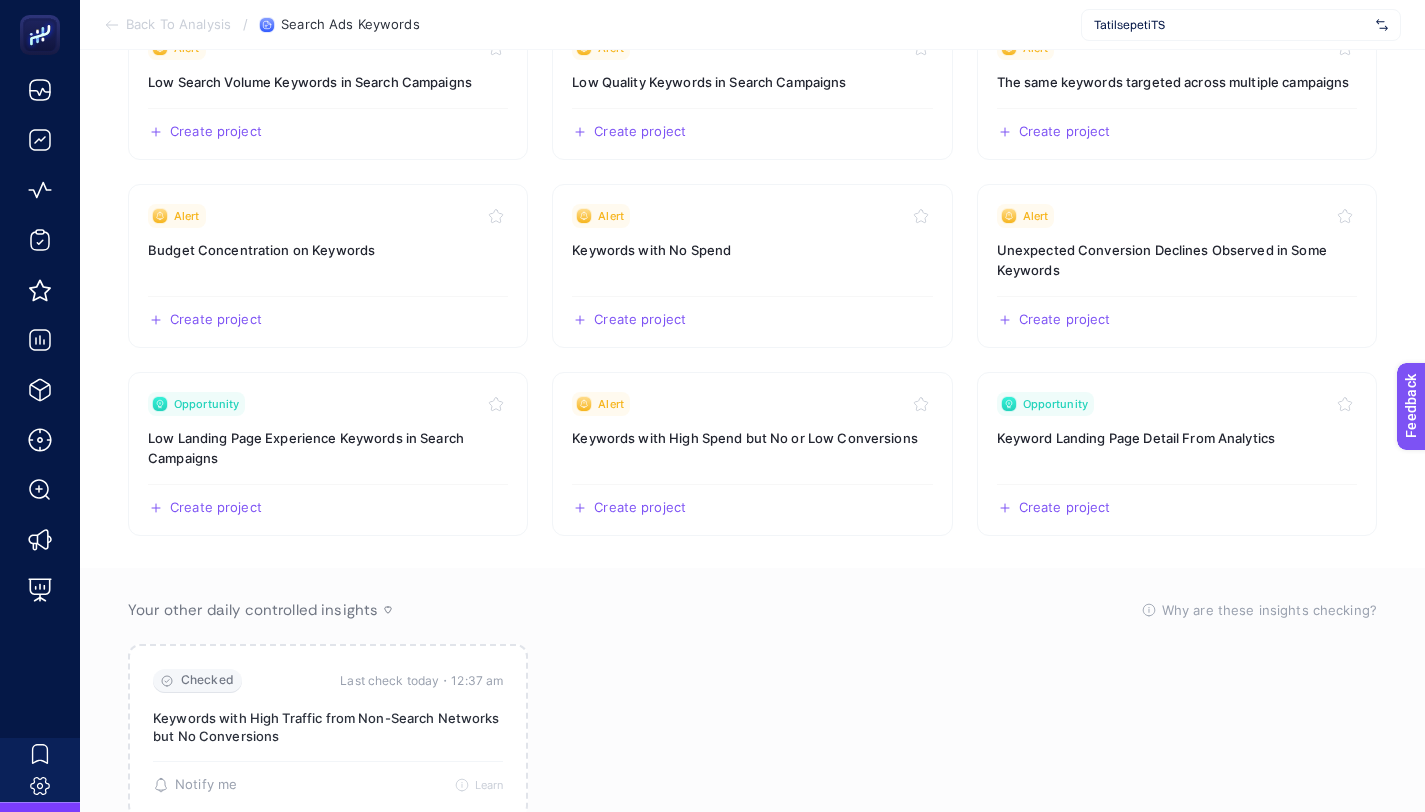 scroll, scrollTop: 543, scrollLeft: 0, axis: vertical 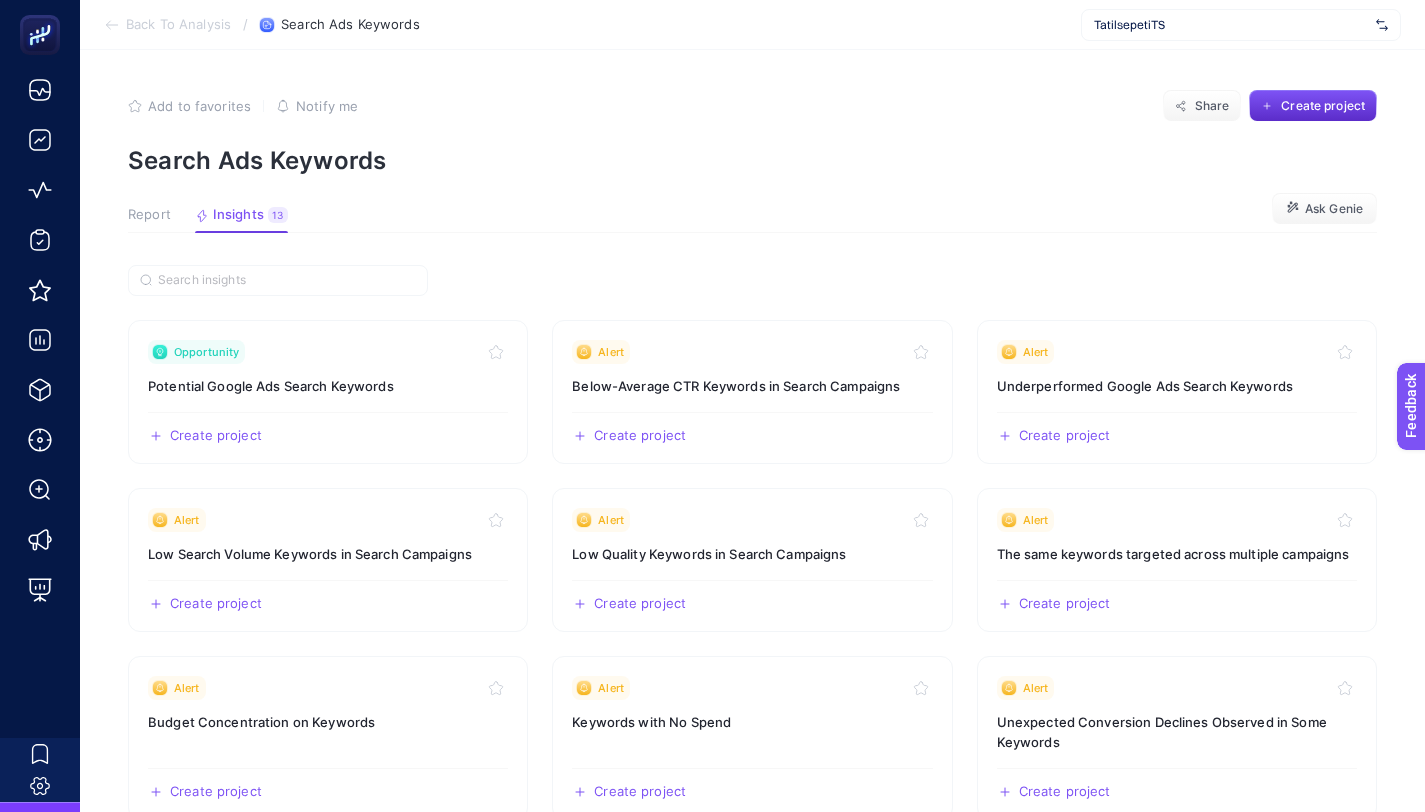 click on "TatilsepetiTS" at bounding box center (1241, 25) 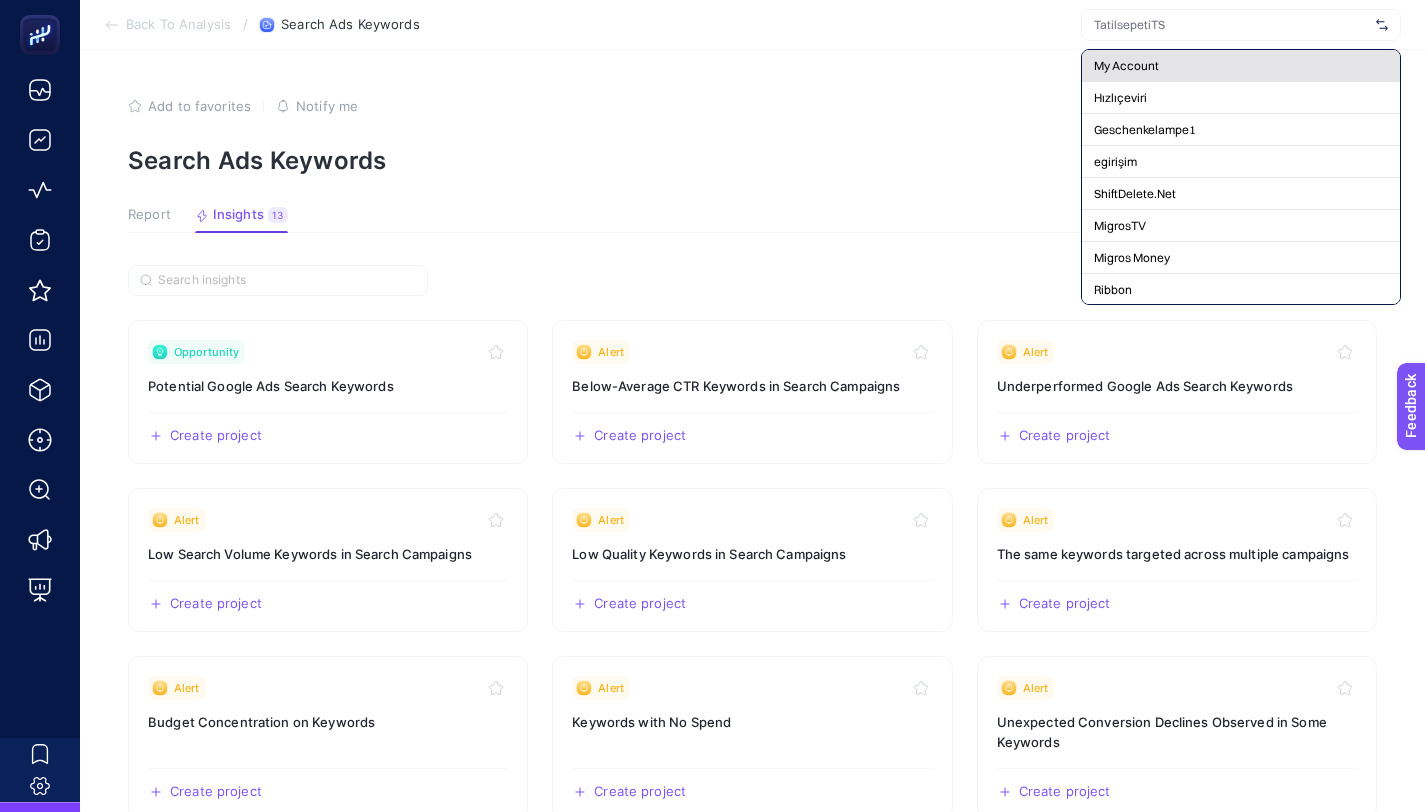 click on "My Account" at bounding box center [1126, 66] 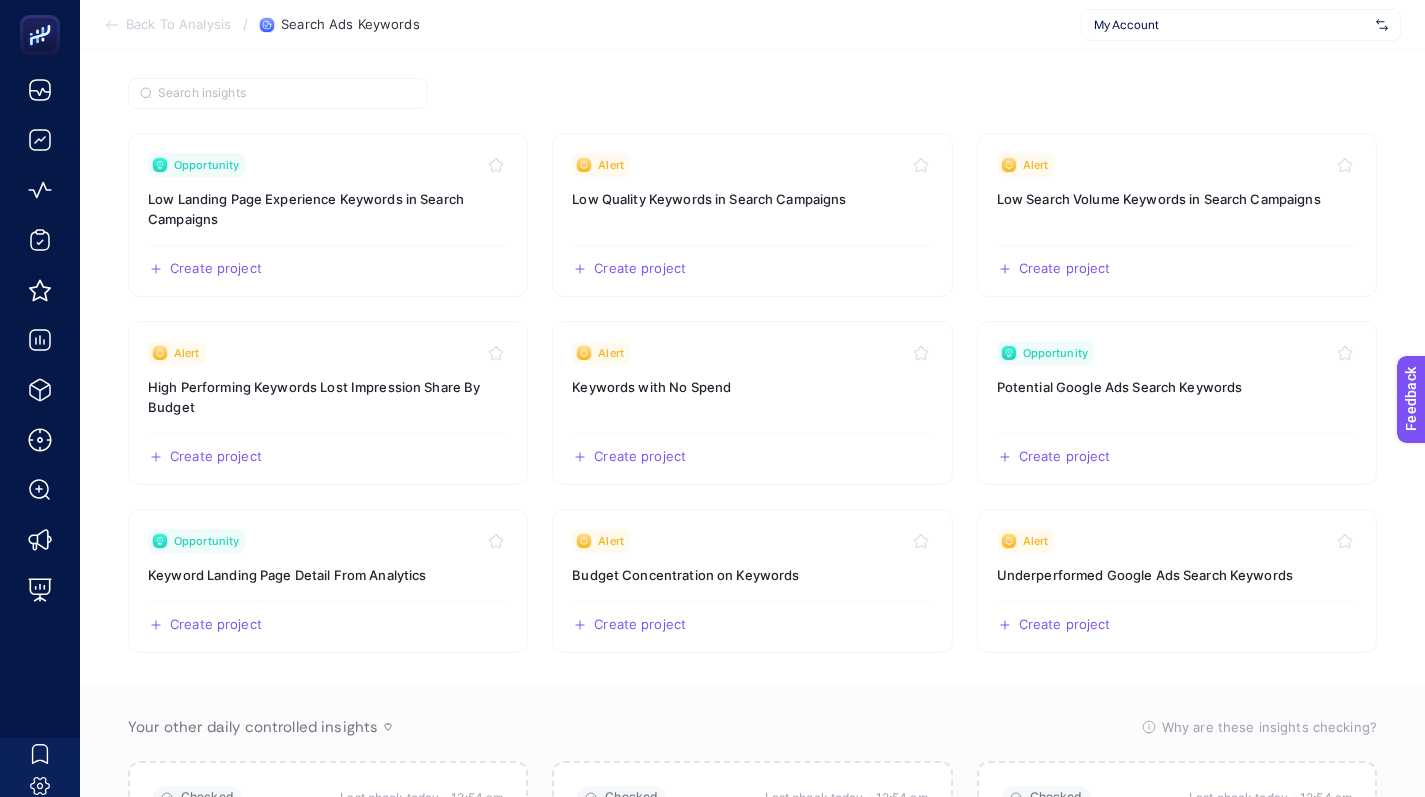 scroll, scrollTop: 186, scrollLeft: 0, axis: vertical 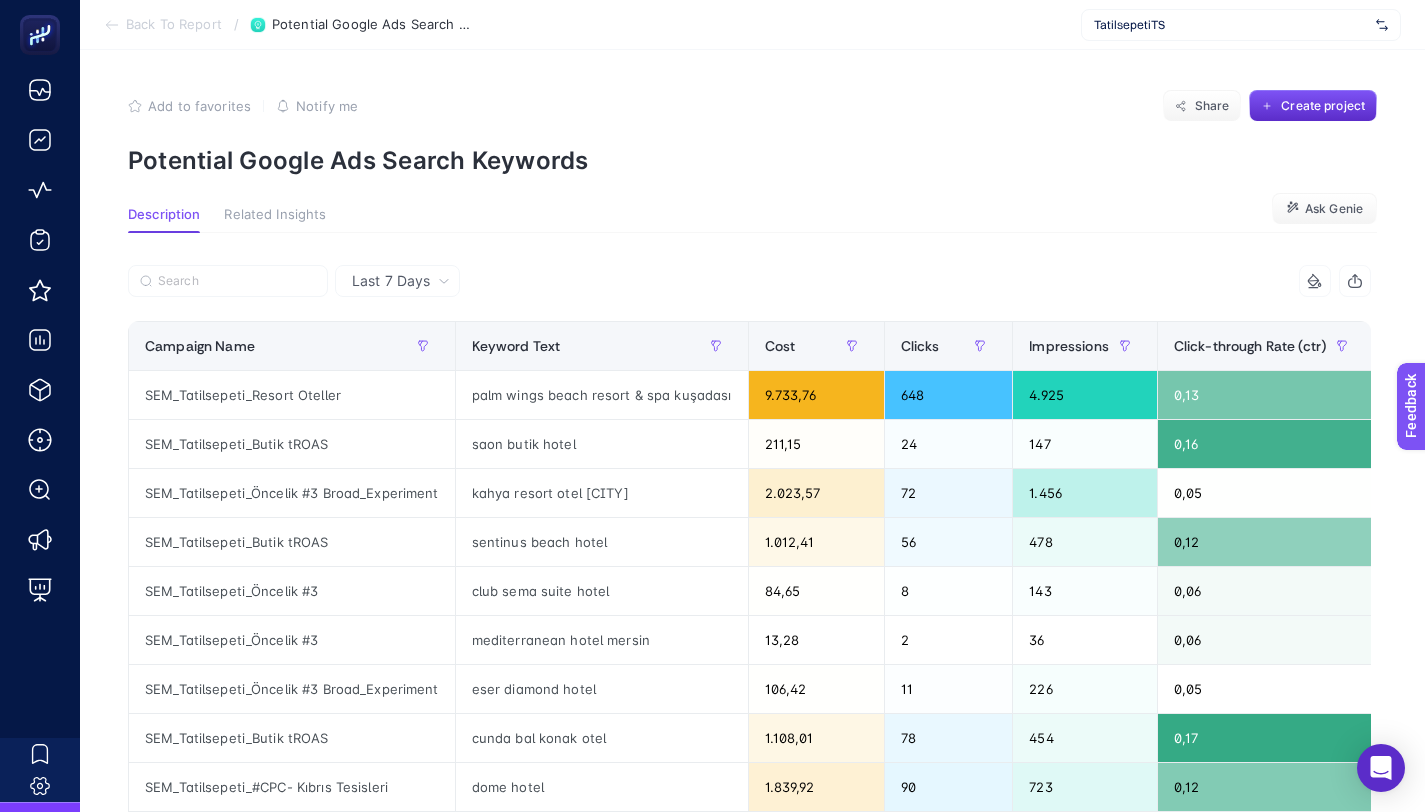 click on "Potential Google Ads Search Keywords" at bounding box center (752, 160) 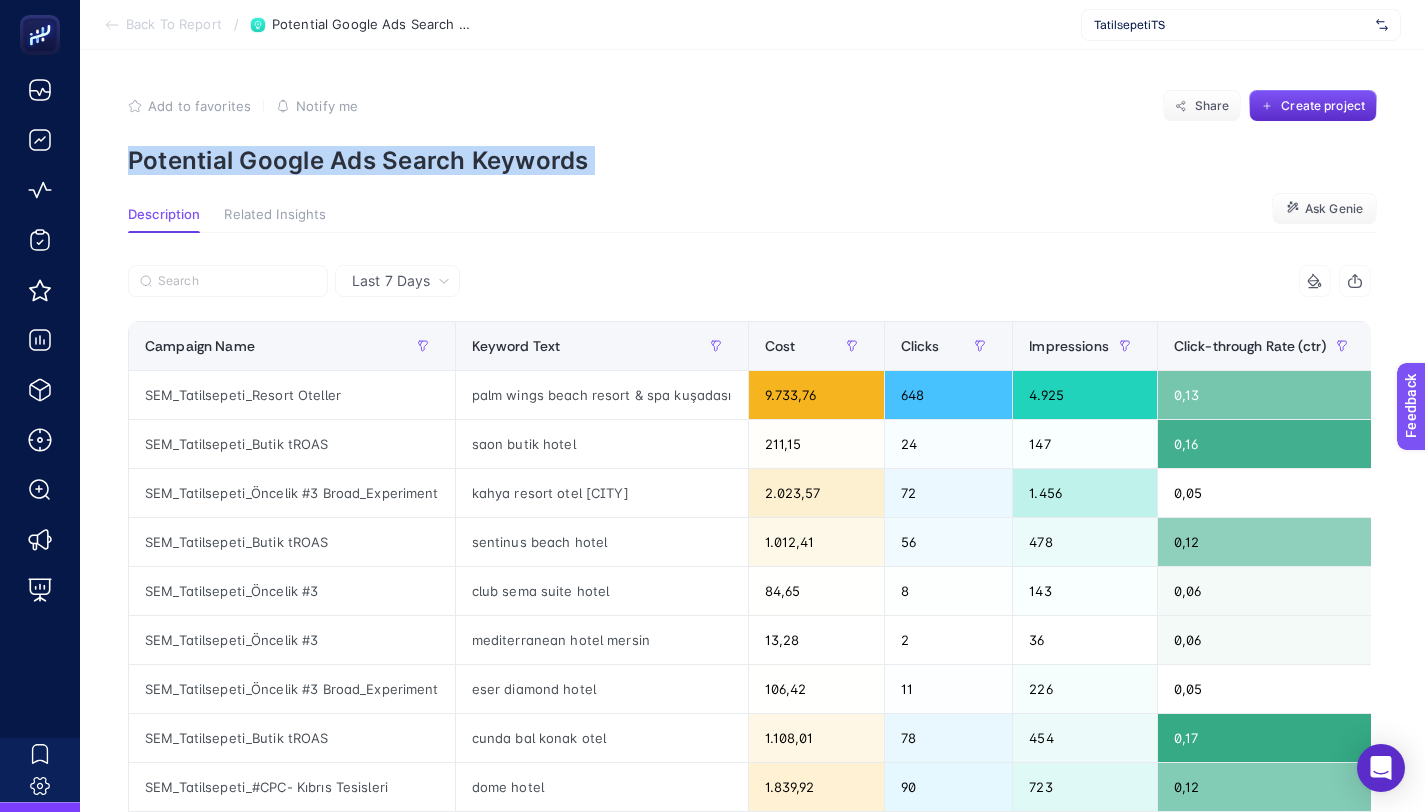 click on "Potential Google Ads Search Keywords" at bounding box center [752, 160] 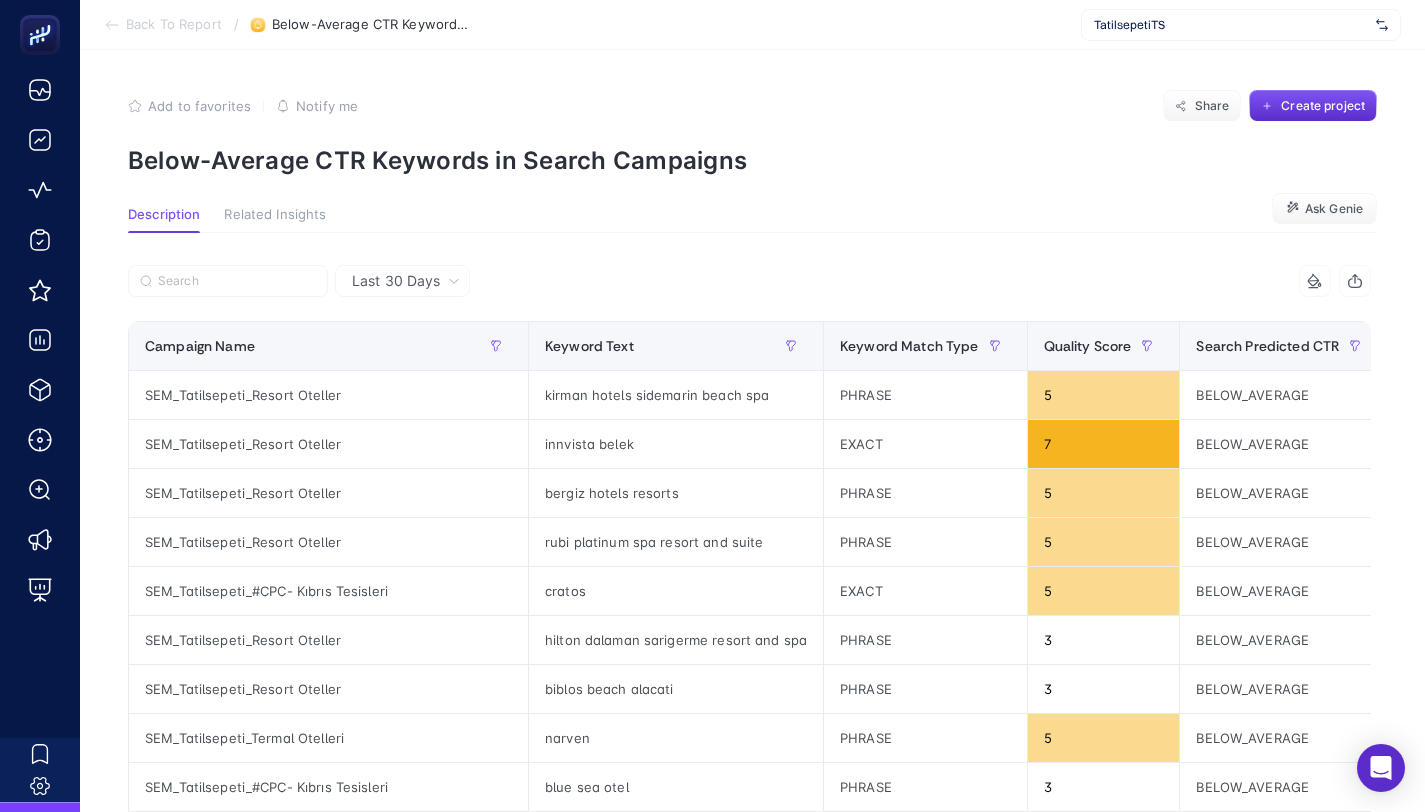 scroll, scrollTop: 0, scrollLeft: 0, axis: both 